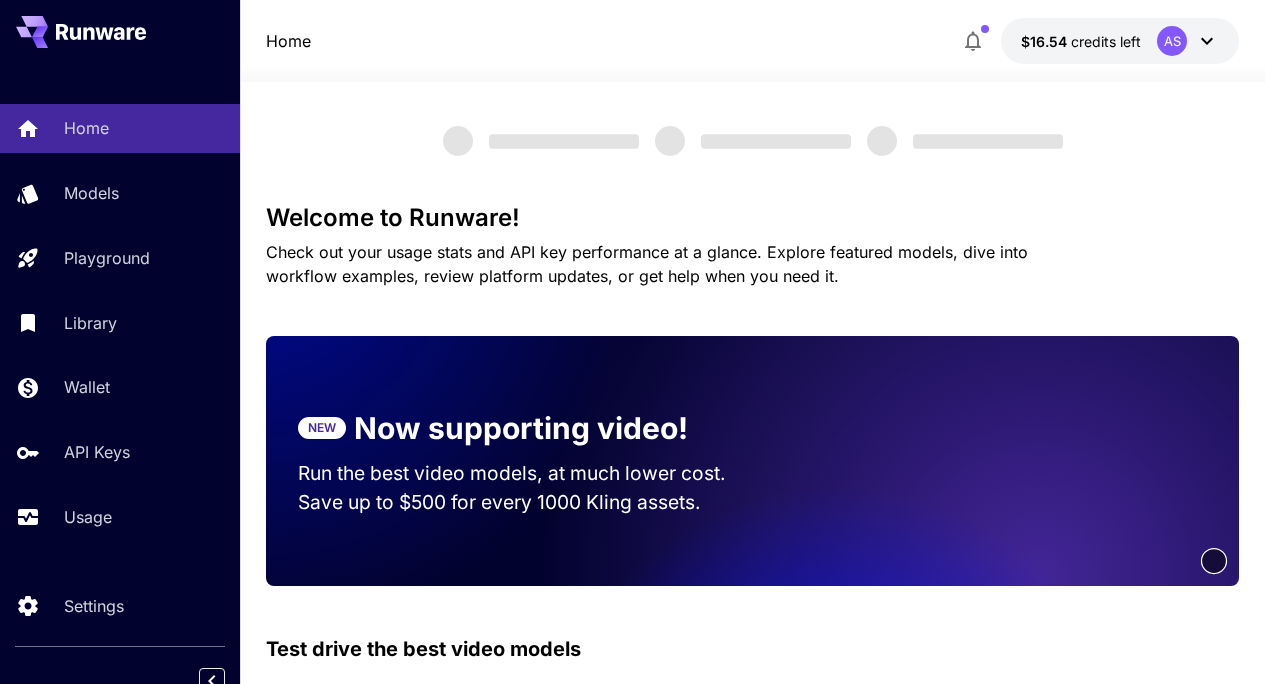 scroll, scrollTop: 0, scrollLeft: 0, axis: both 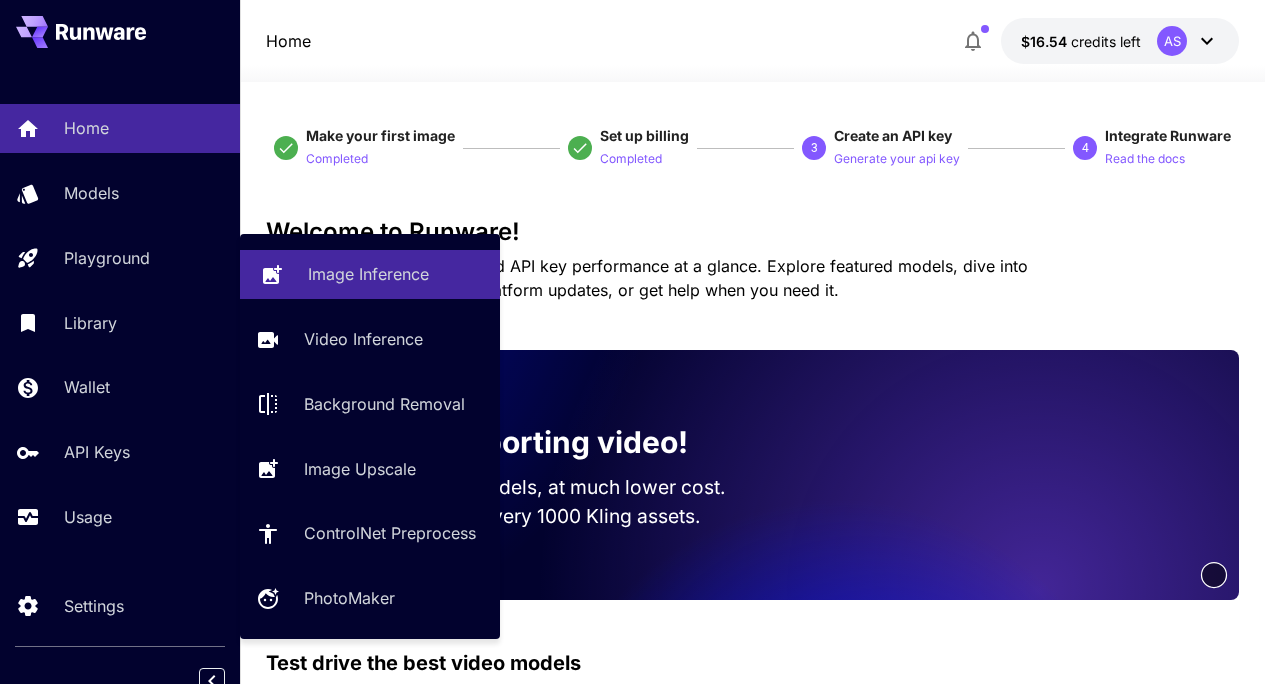 click on "Image Inference" at bounding box center (370, 274) 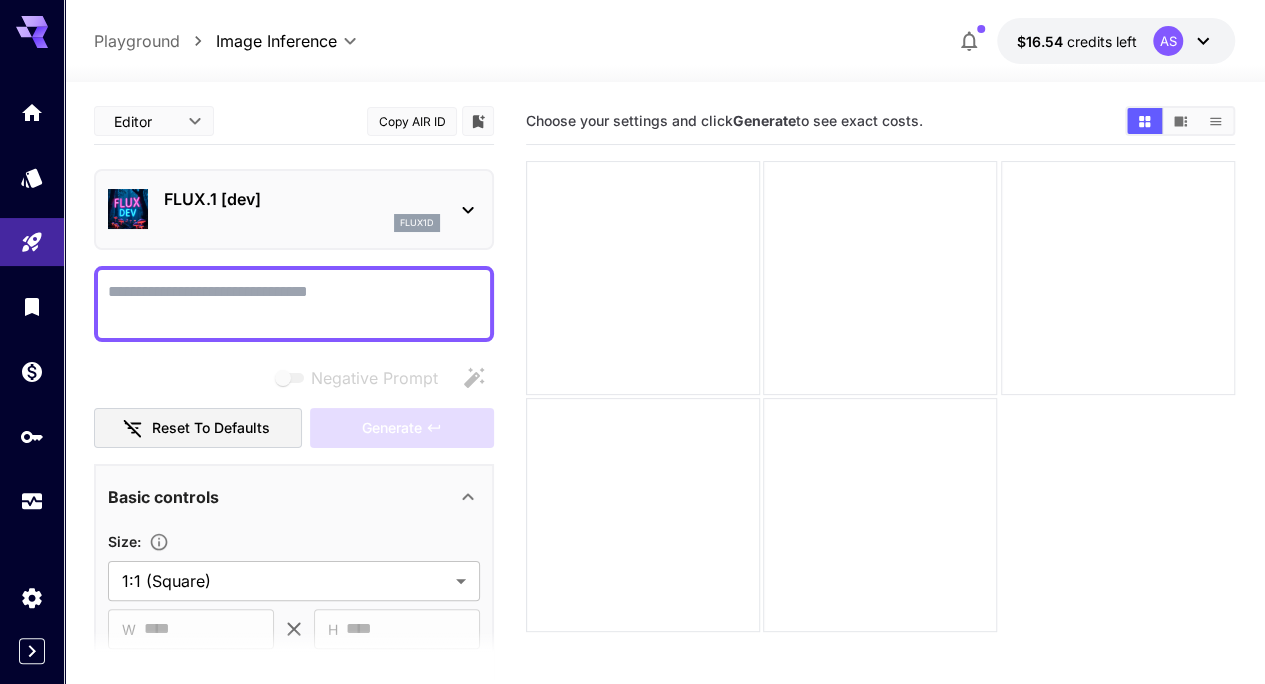click on "FLUX.1 [dev]" at bounding box center (302, 199) 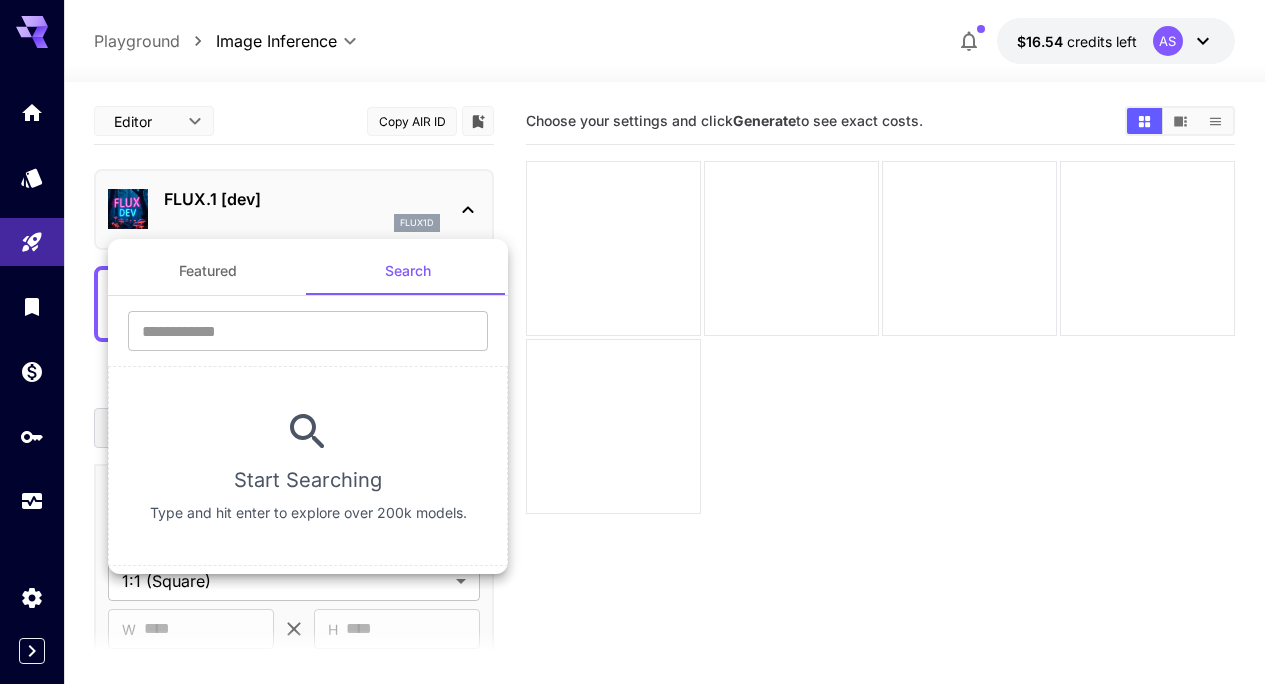 click on "Featured" at bounding box center (208, 271) 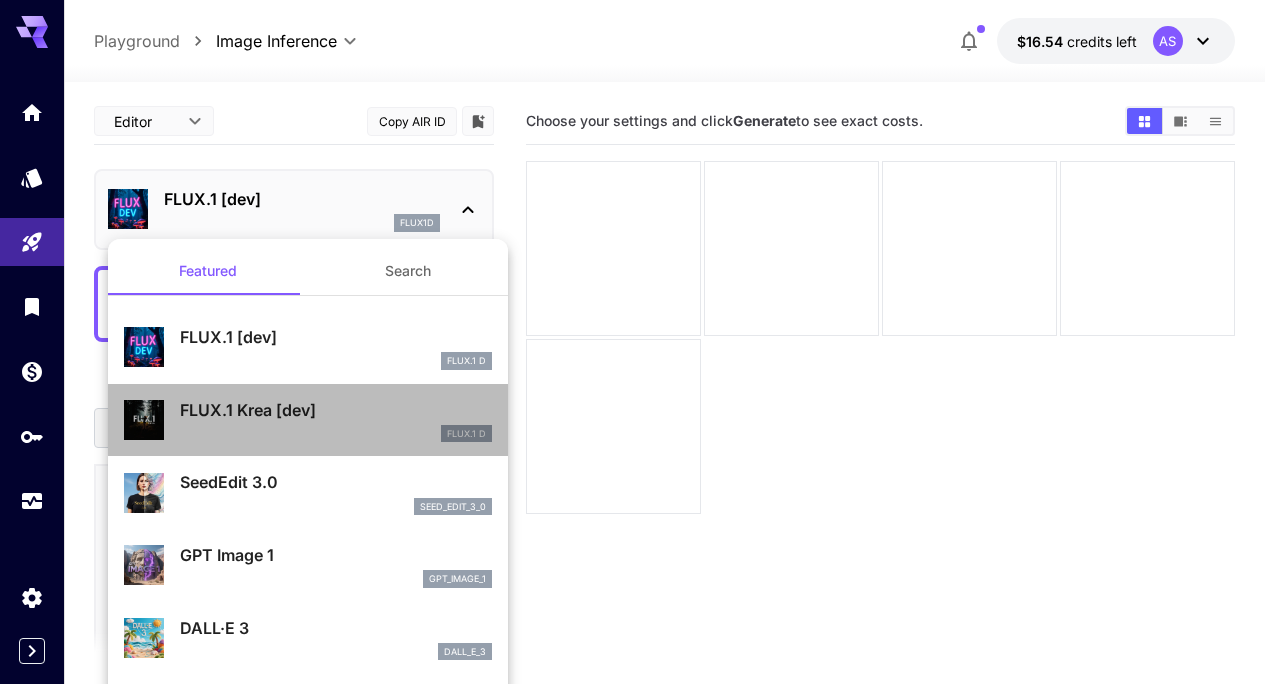 click on "FLUX.1 D" at bounding box center (336, 434) 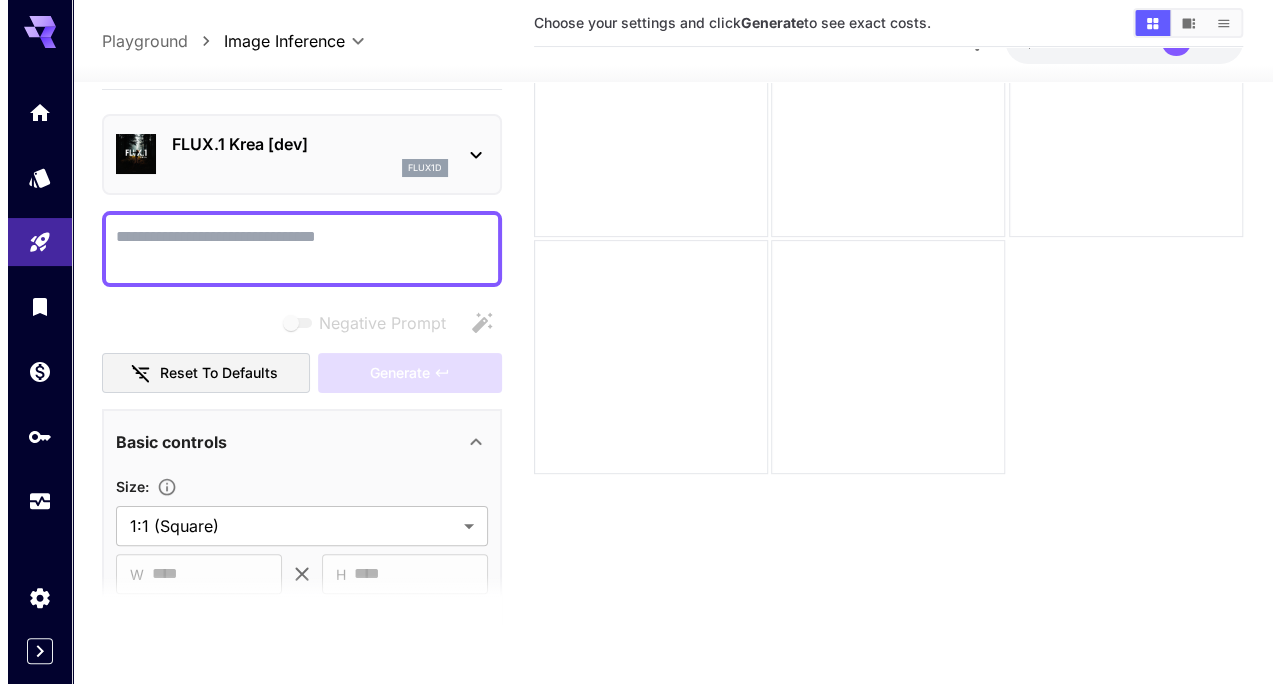 scroll, scrollTop: 0, scrollLeft: 0, axis: both 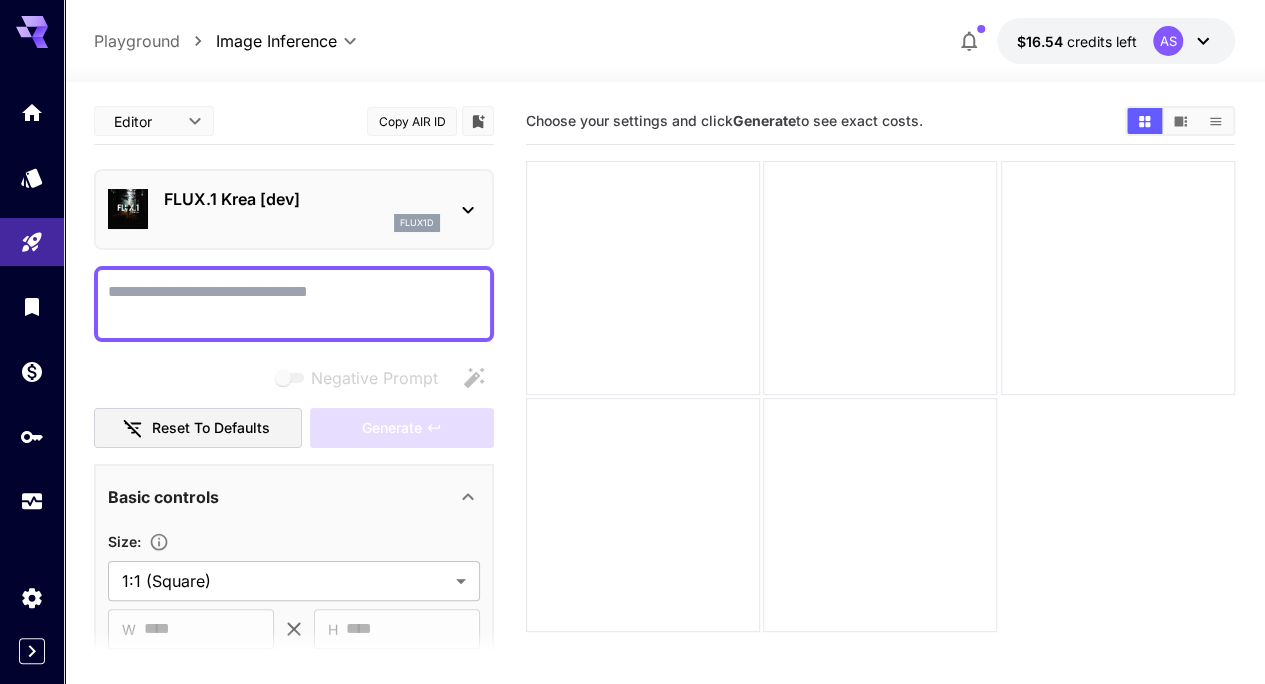 click on "FLUX.1 Krea [dev] flux1d" at bounding box center [294, 209] 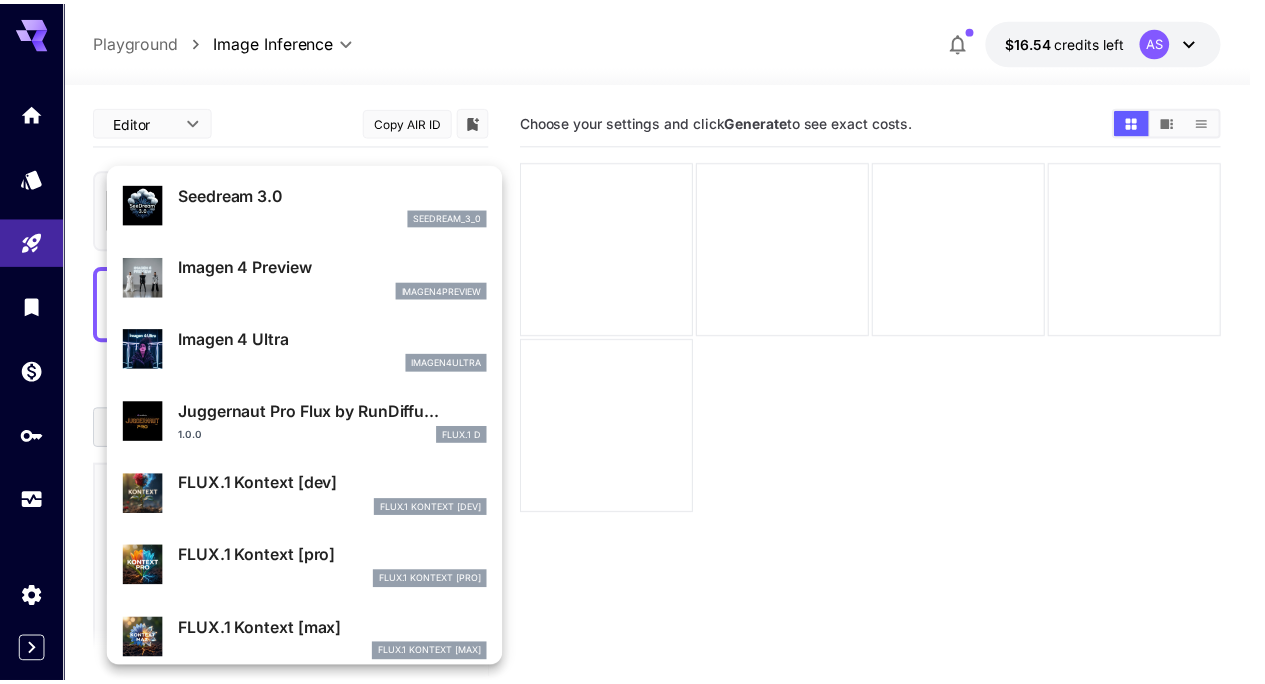 scroll, scrollTop: 0, scrollLeft: 0, axis: both 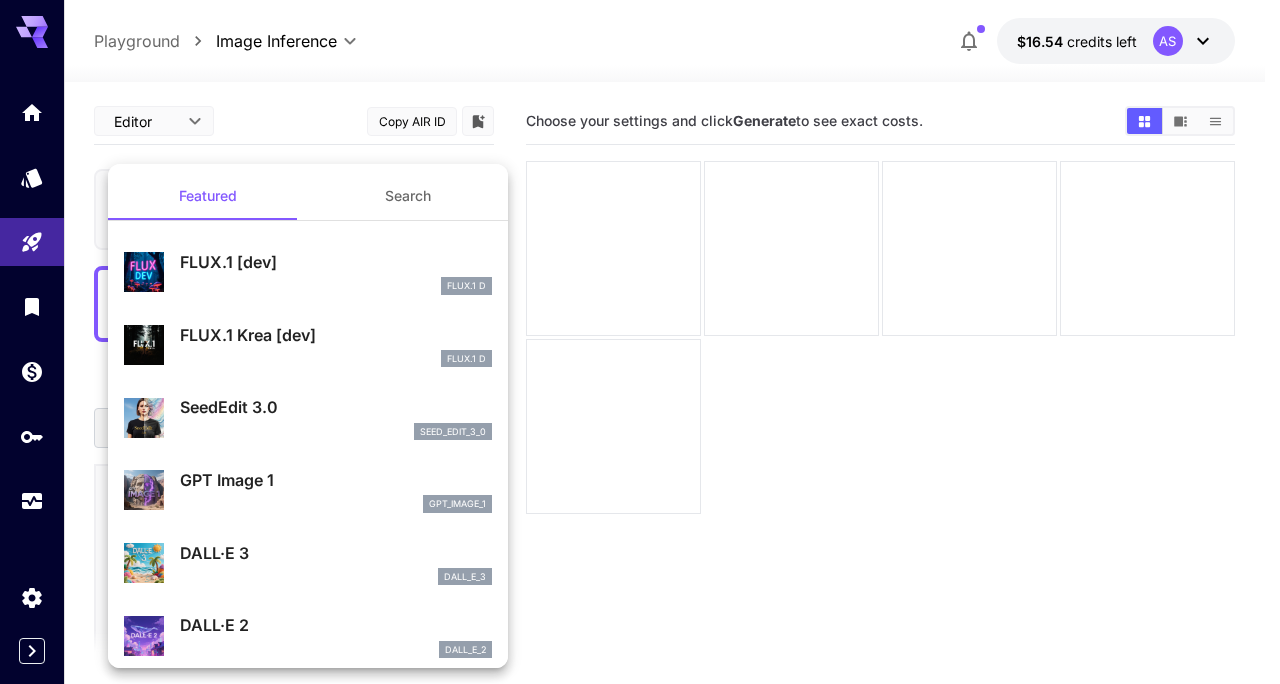 click on "FLUX.1 D" at bounding box center [336, 359] 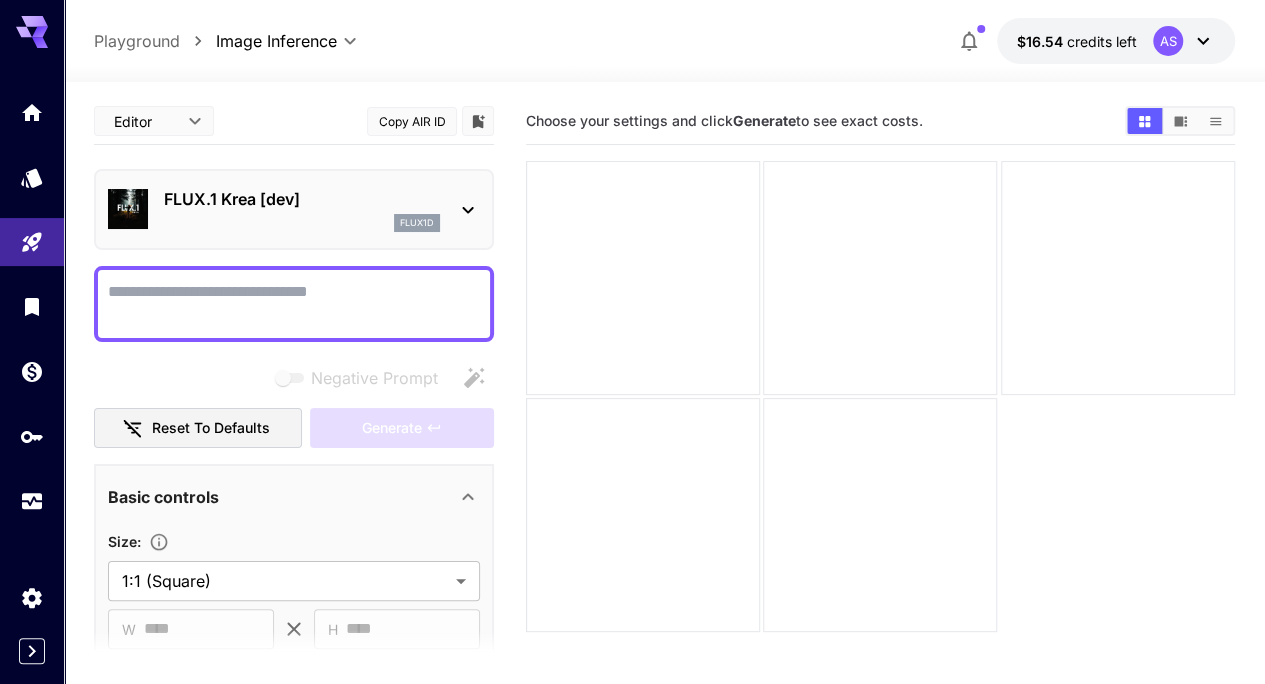 click on "Negative Prompt" at bounding box center (294, 304) 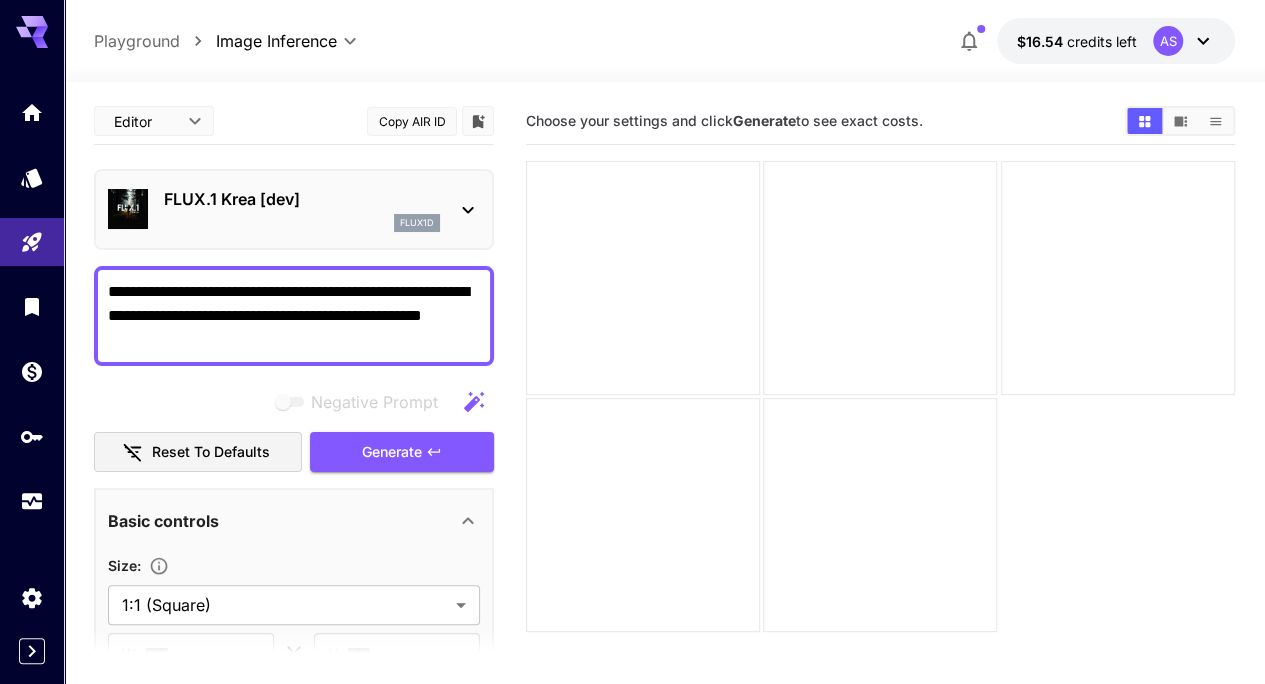 click at bounding box center (880, 397) 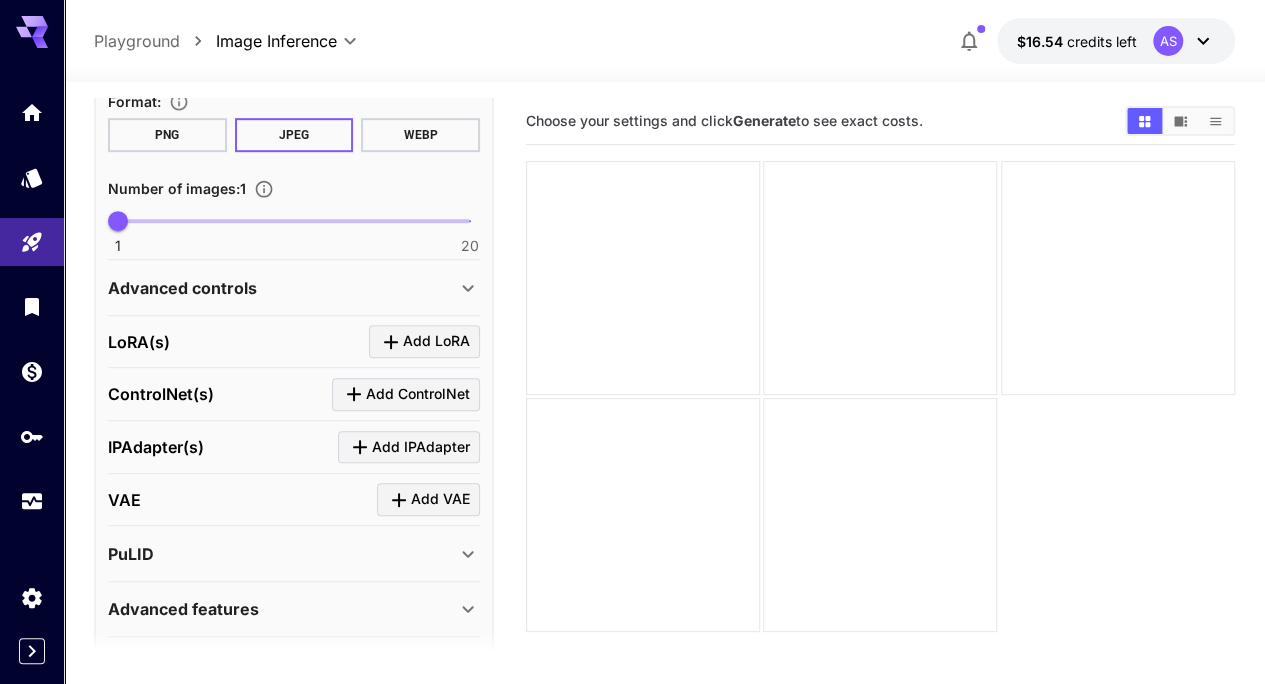 scroll, scrollTop: 658, scrollLeft: 0, axis: vertical 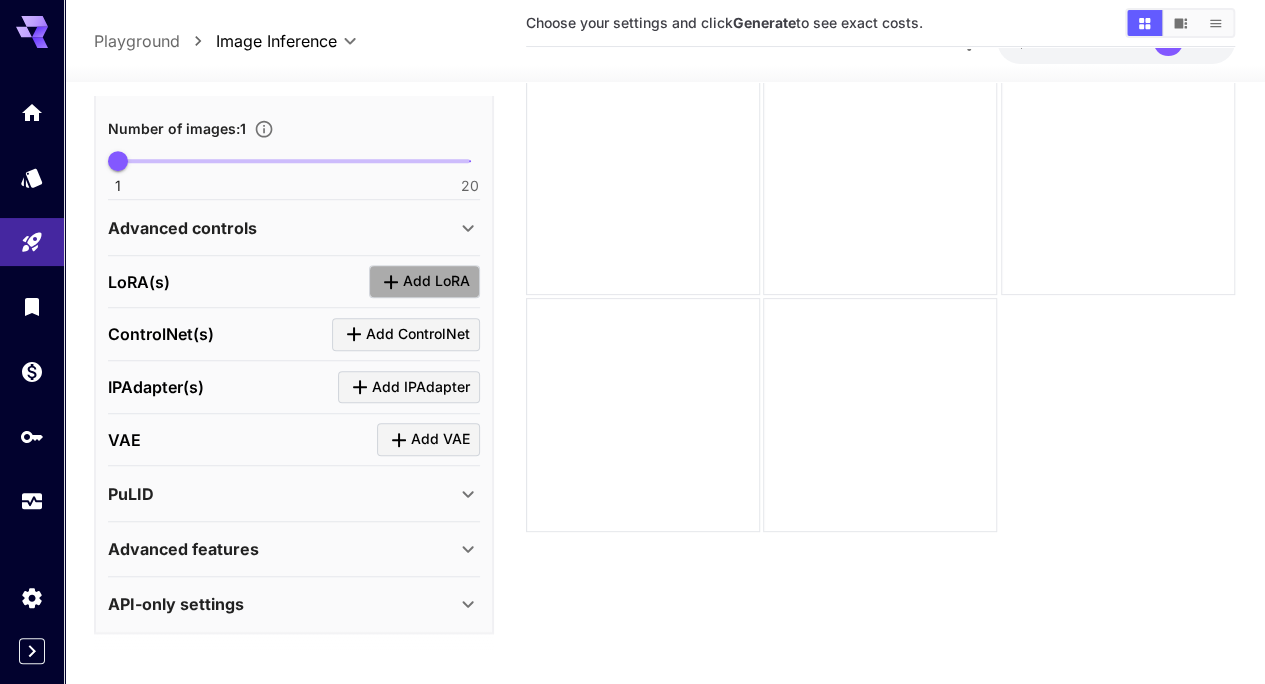 click on "Add LoRA" at bounding box center (436, 281) 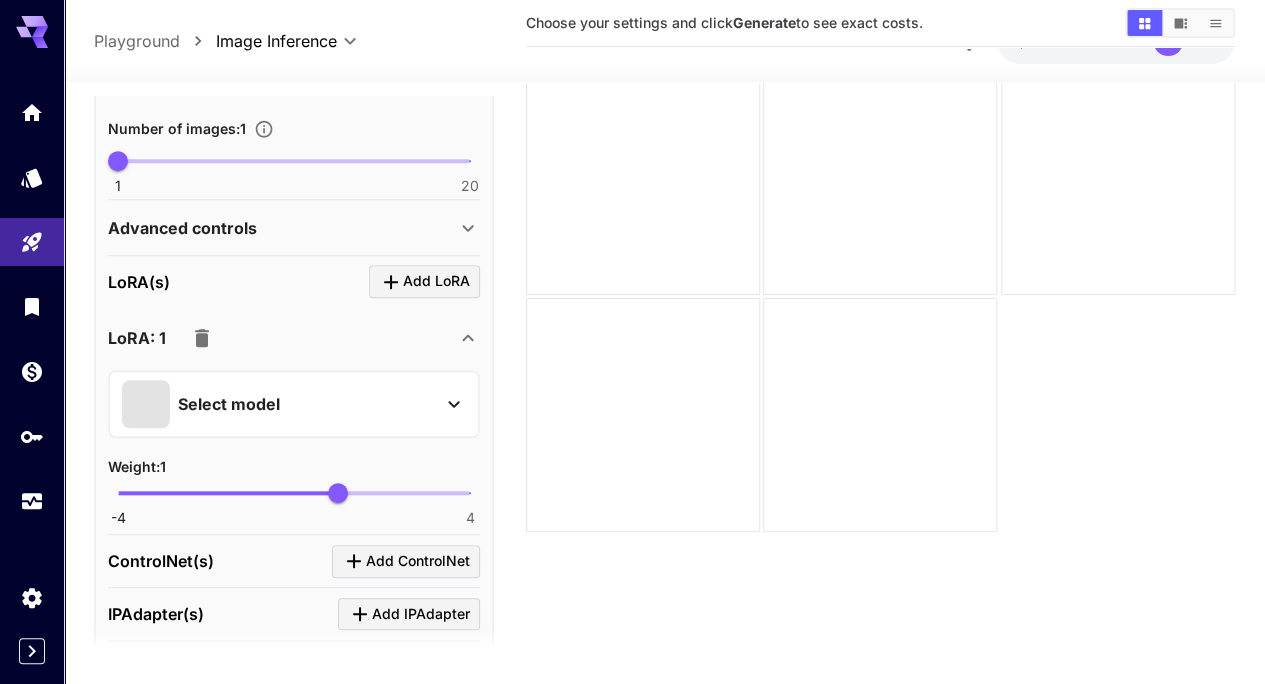 click on "Select model" at bounding box center (229, 404) 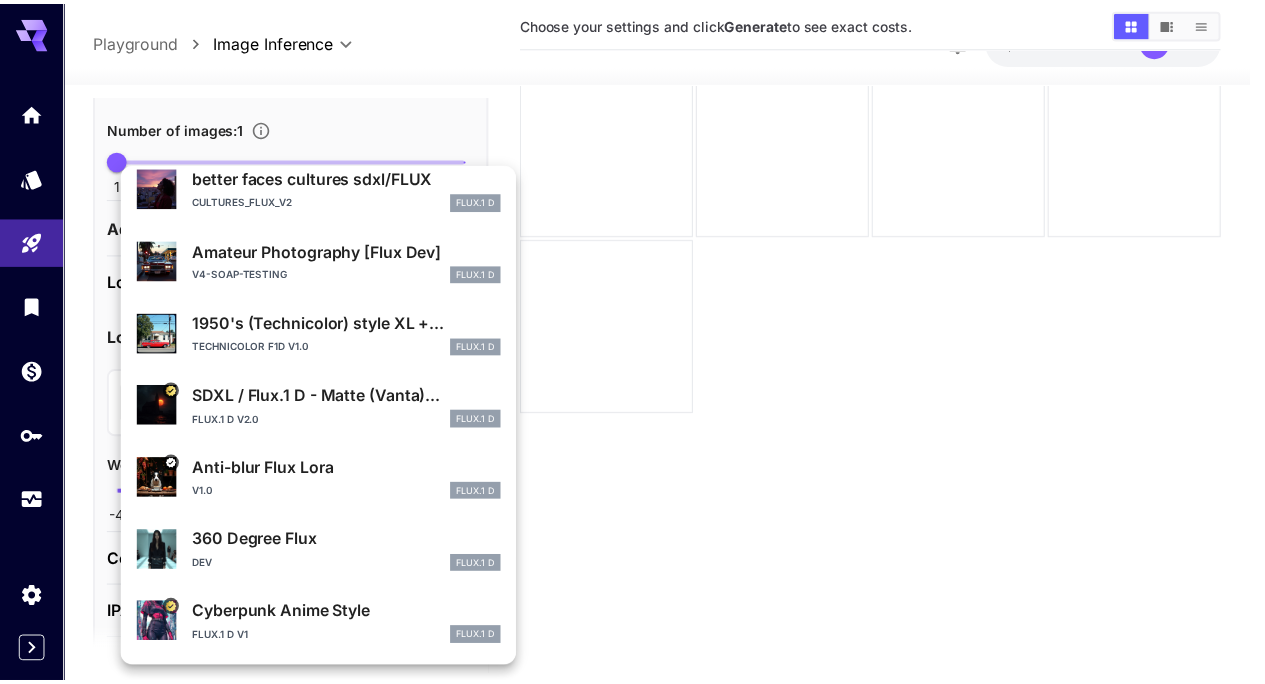 scroll, scrollTop: 376, scrollLeft: 0, axis: vertical 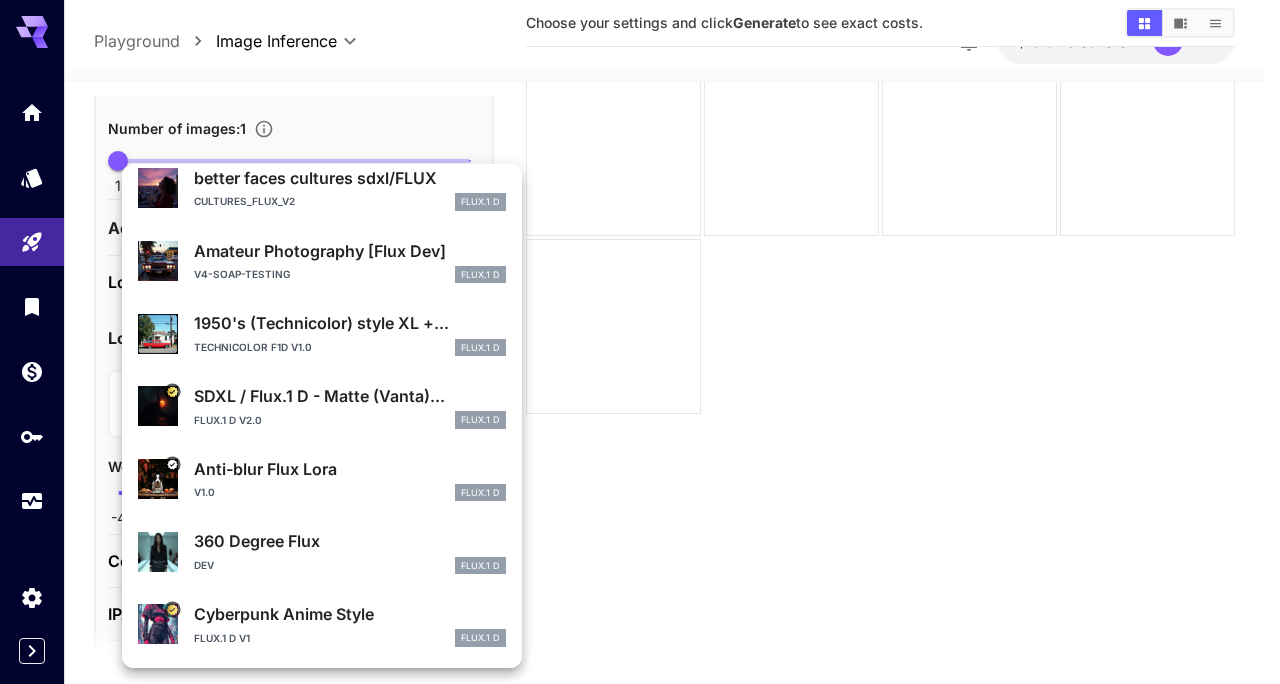 click at bounding box center (640, 342) 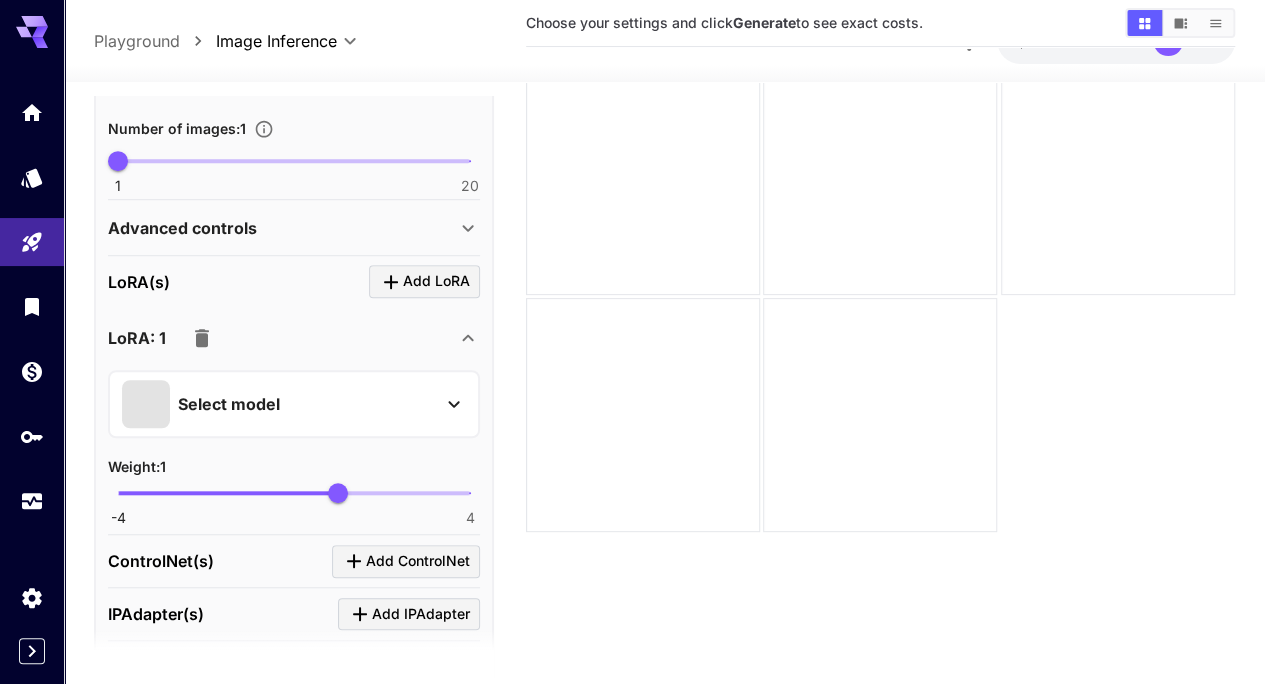 click on "LoRA: 1" at bounding box center (282, 338) 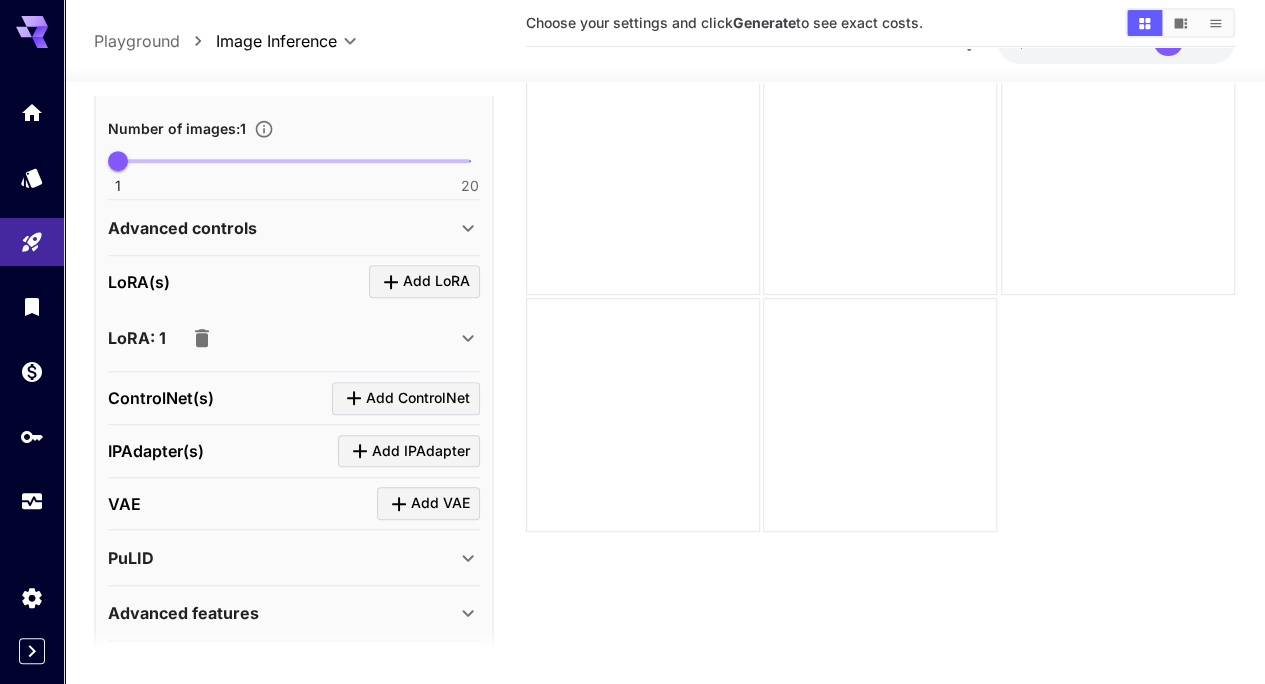 click 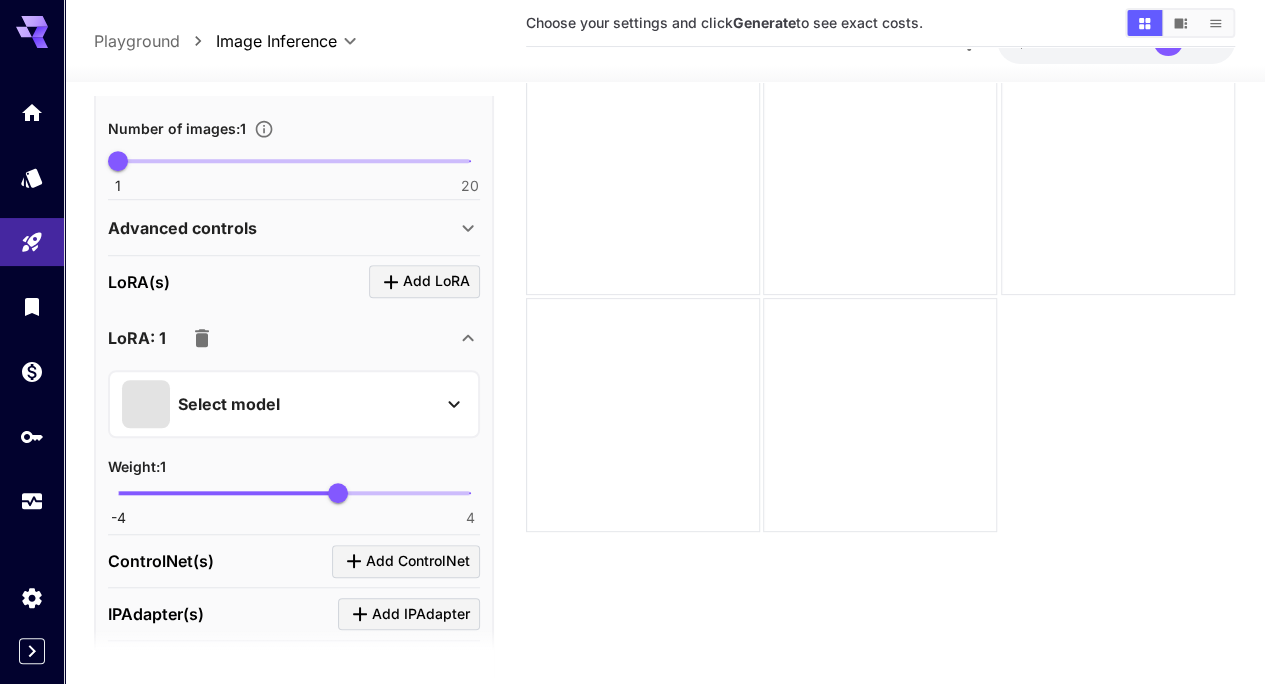 click 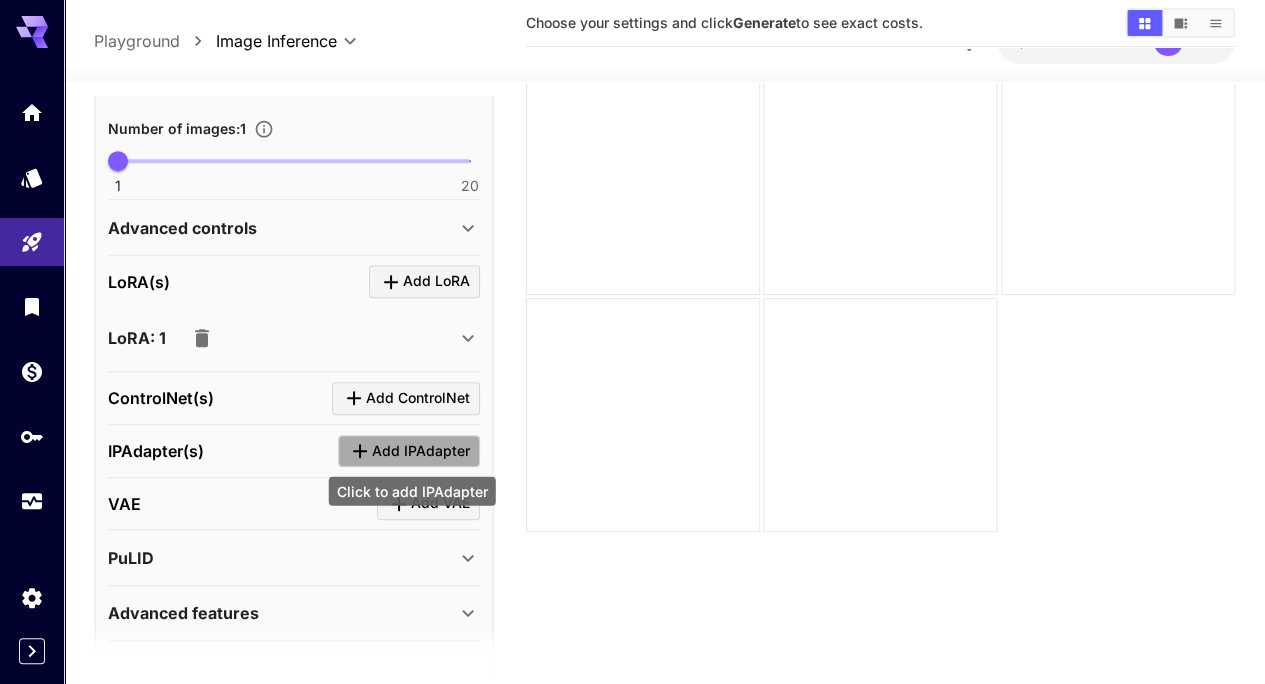 click on "Add IPAdapter" at bounding box center (421, 451) 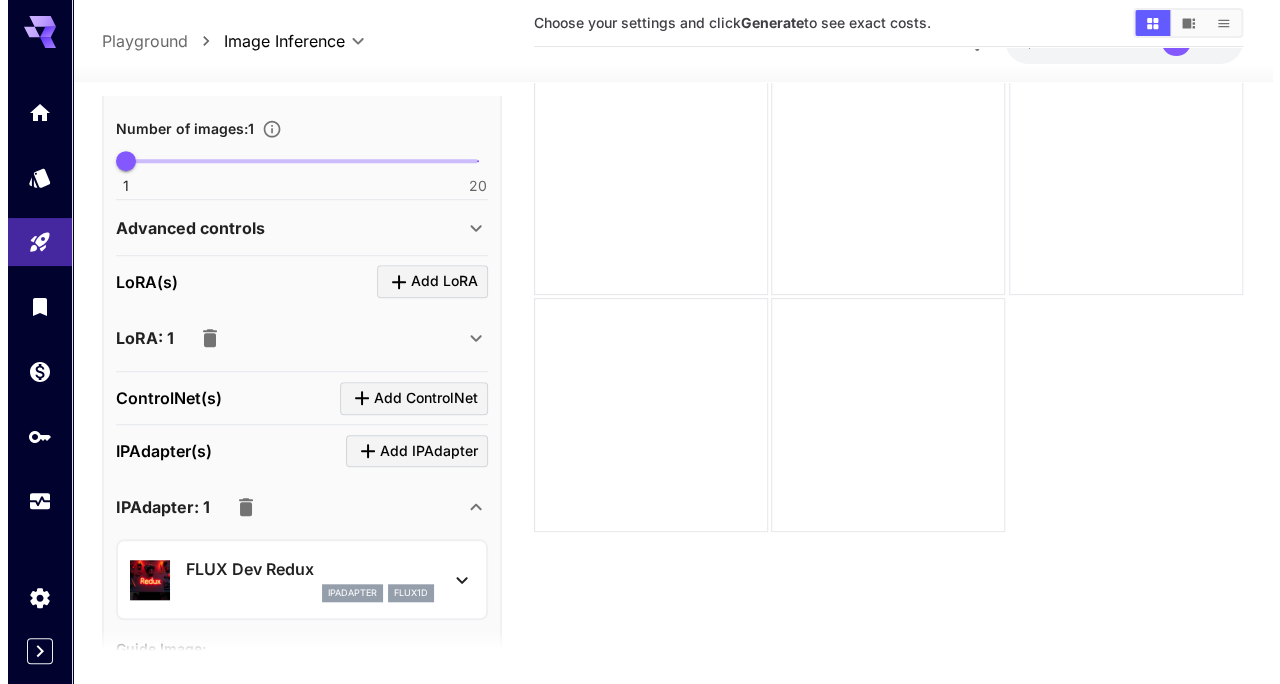 scroll, scrollTop: 758, scrollLeft: 0, axis: vertical 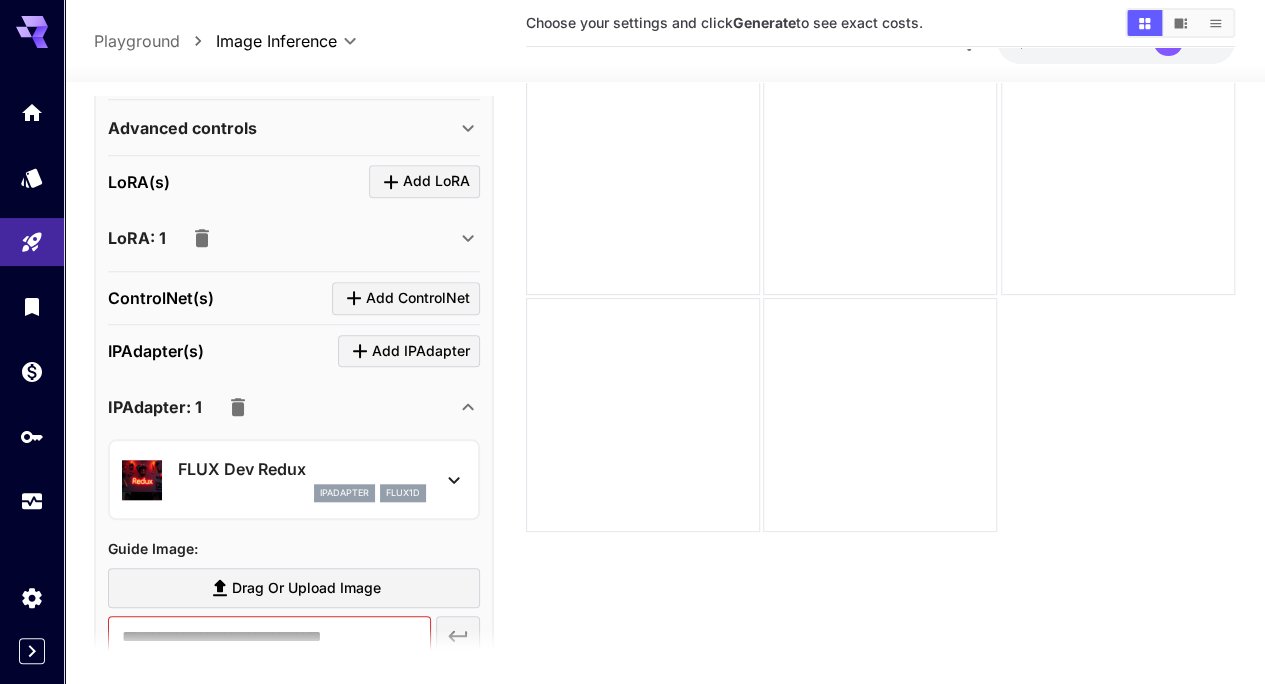 click on "IPAdapter(s) Add IPAdapter" at bounding box center (294, 351) 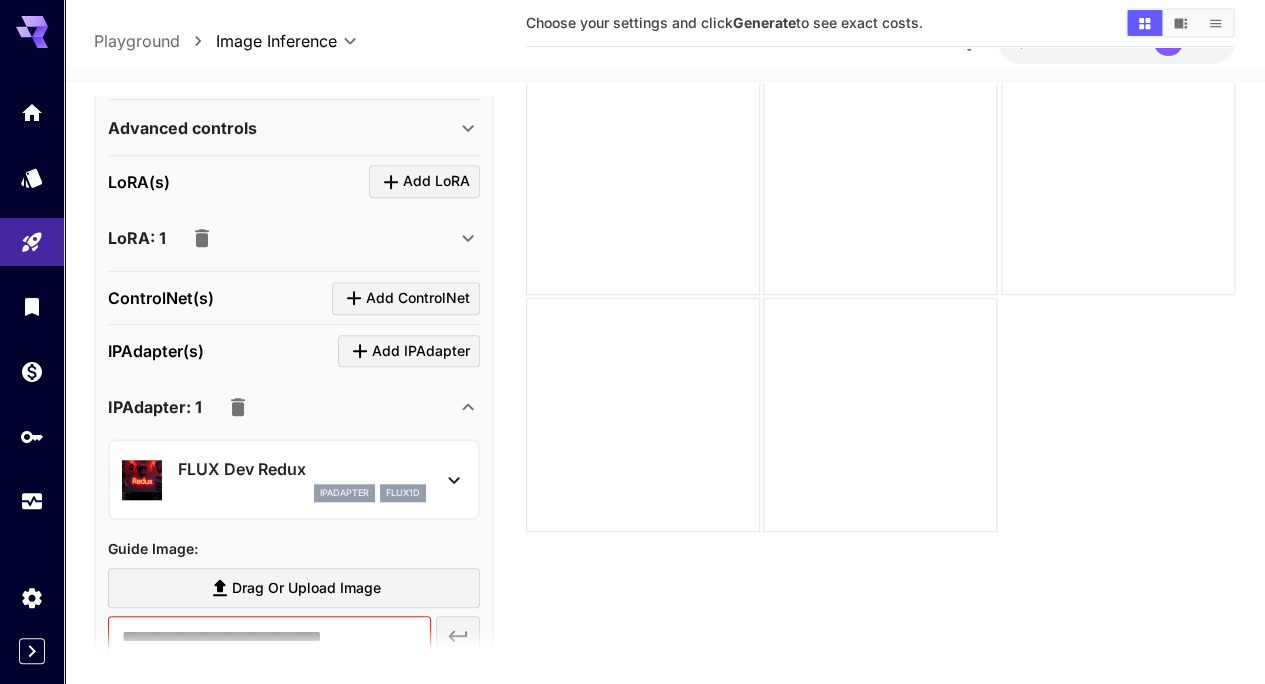 click on "ControlNet(s) Add ControlNet" at bounding box center (294, 298) 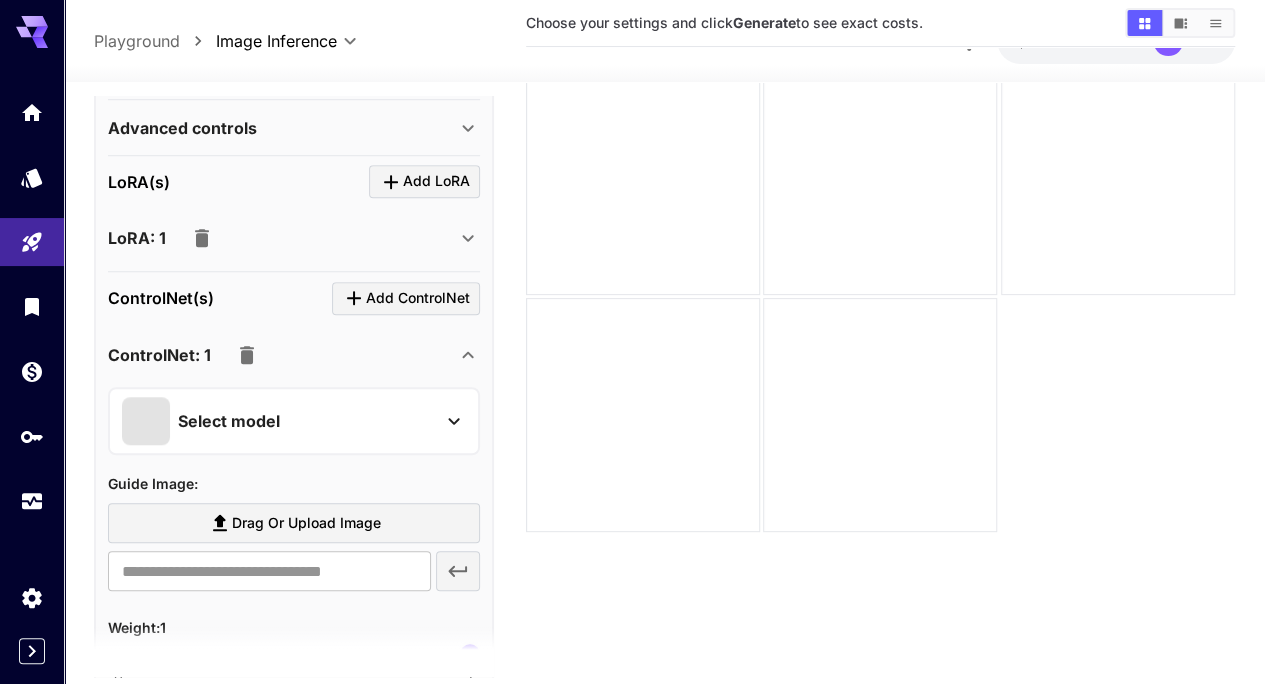click on "Select model" at bounding box center (294, 421) 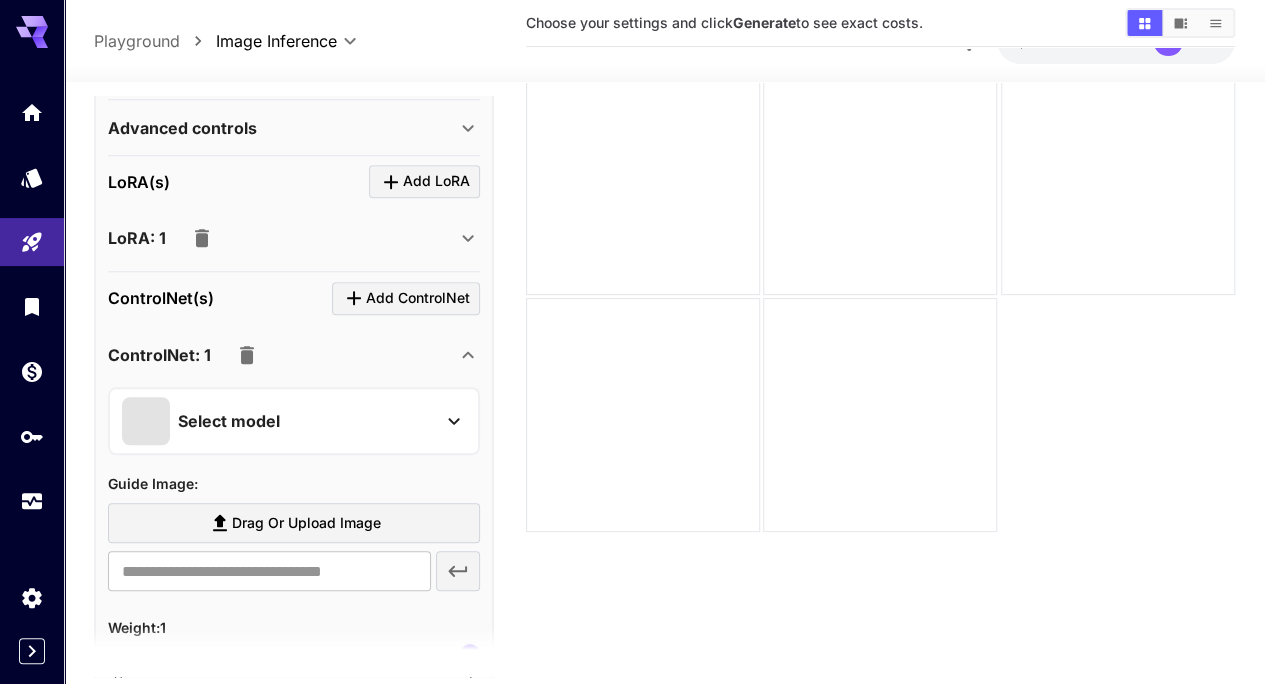 click on "Select model" at bounding box center [278, 421] 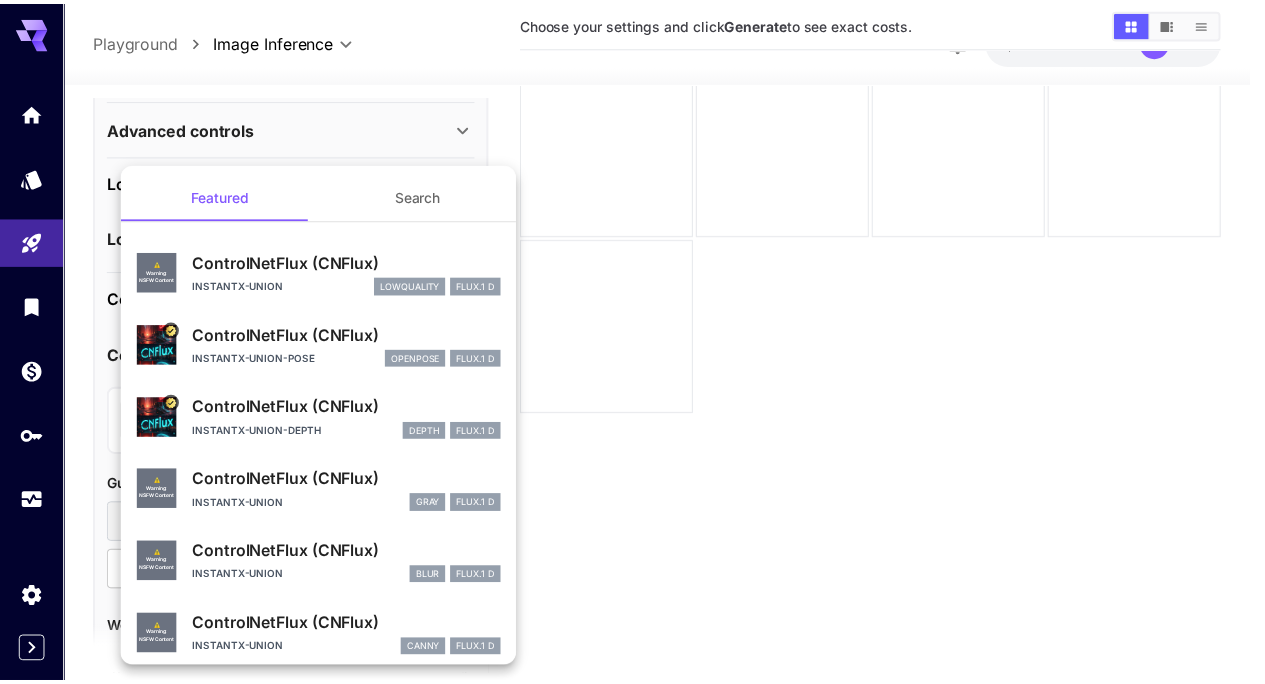 scroll, scrollTop: 84, scrollLeft: 0, axis: vertical 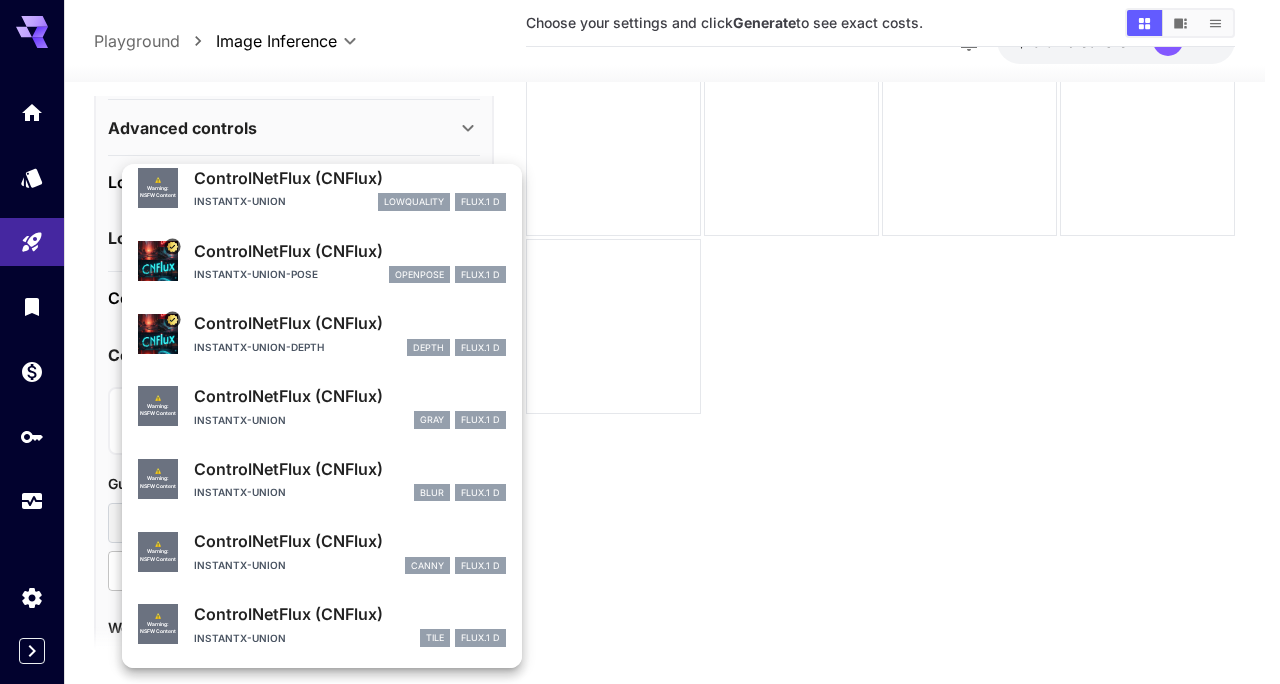 click at bounding box center [640, 342] 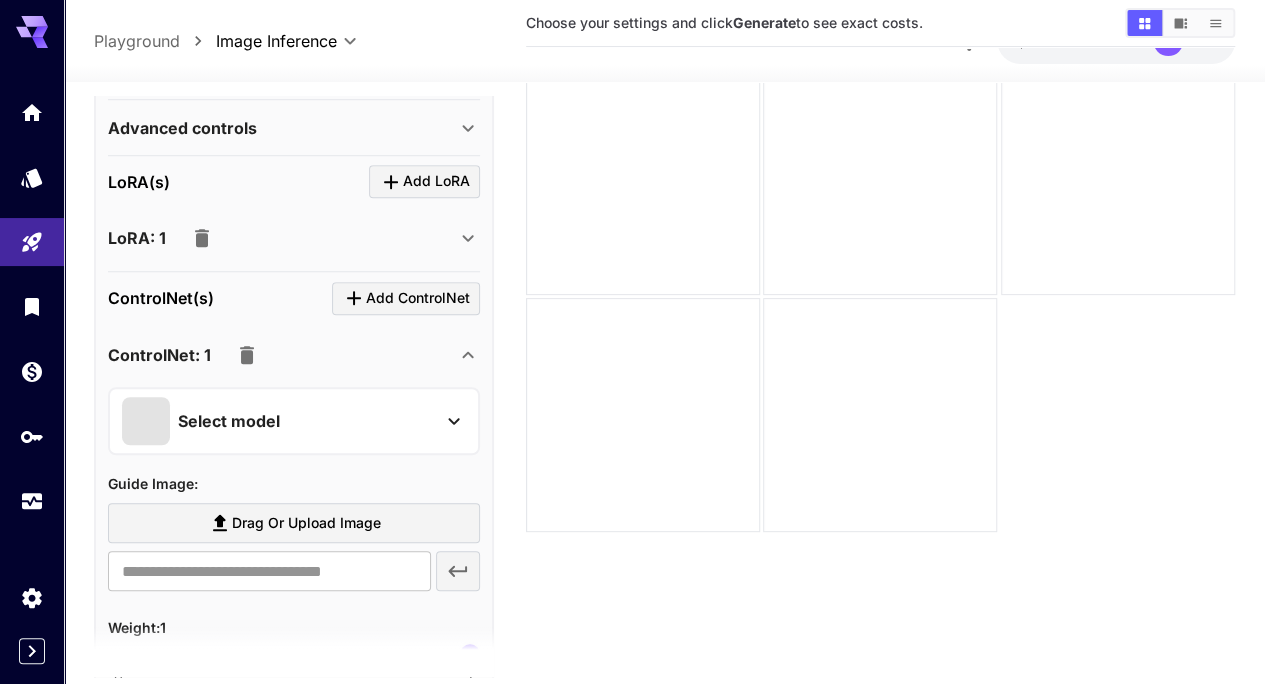 click 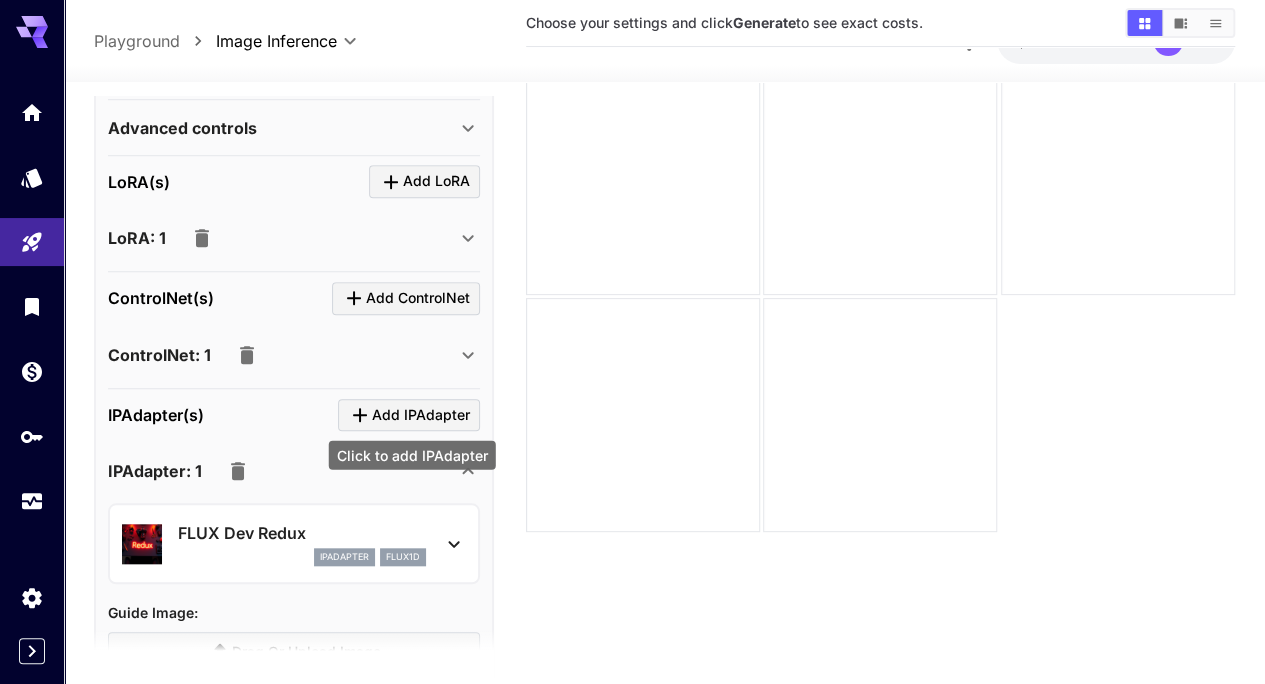 click on "Click to add IPAdapter" at bounding box center [412, 455] 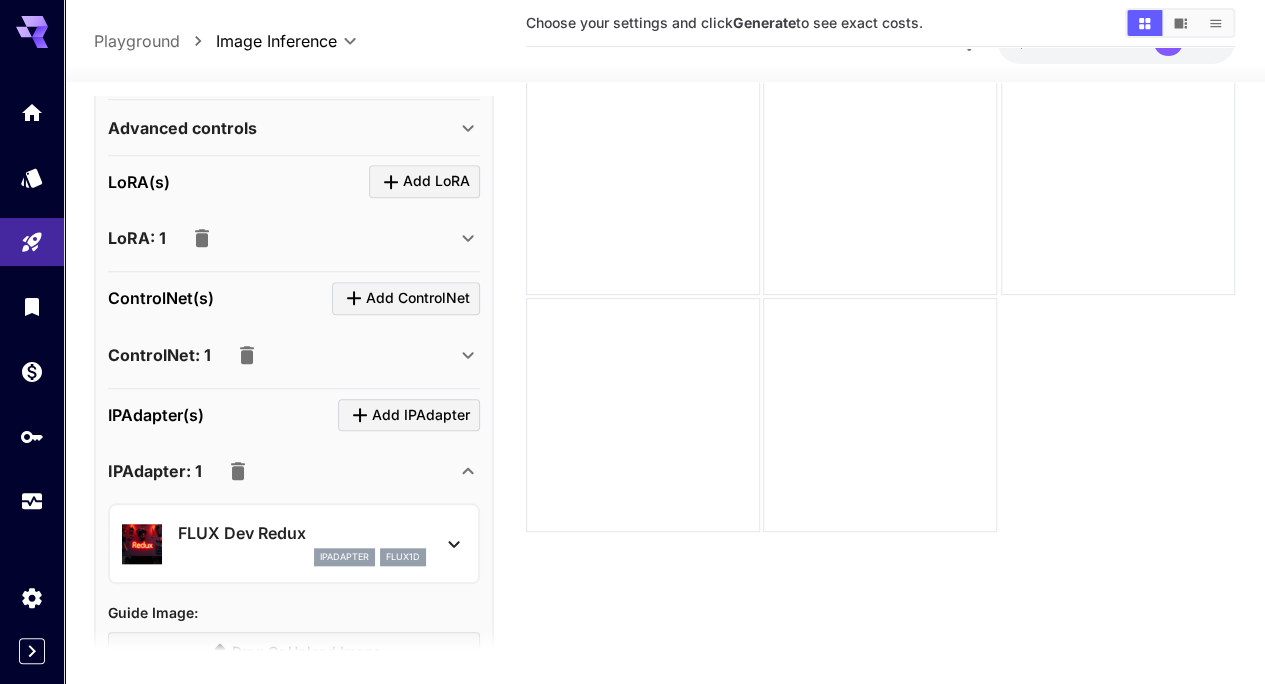 click on "**********" at bounding box center [294, 398] 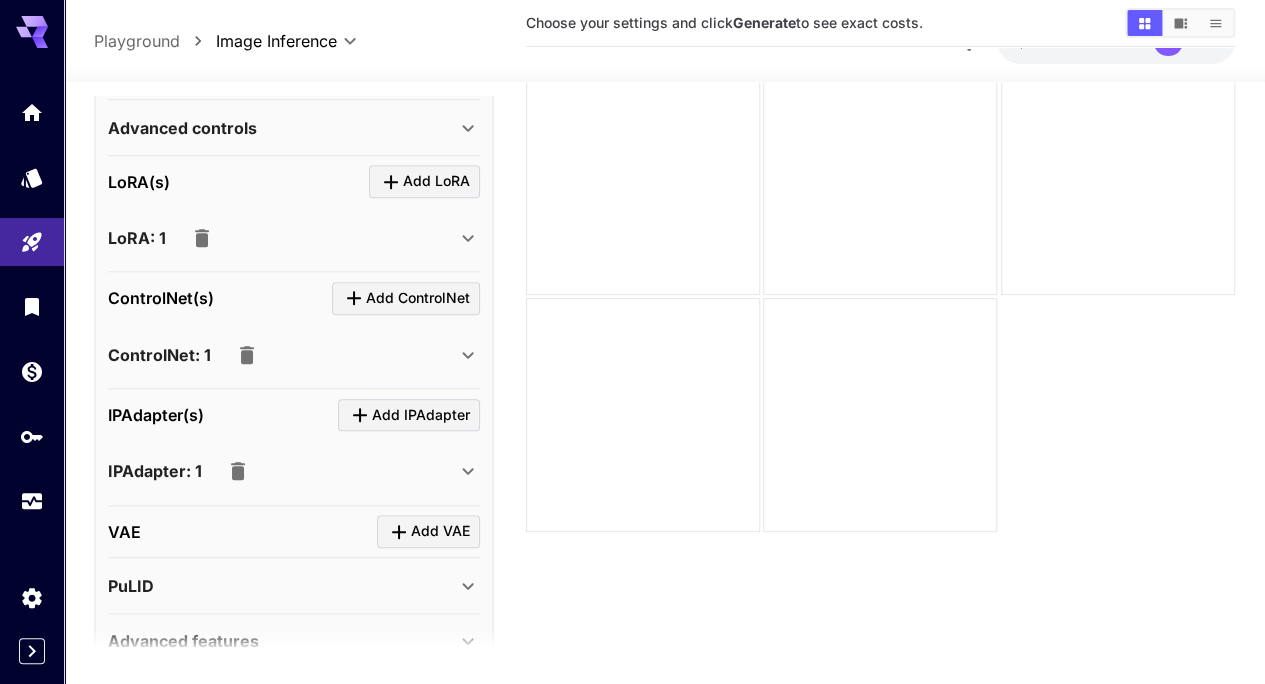 click 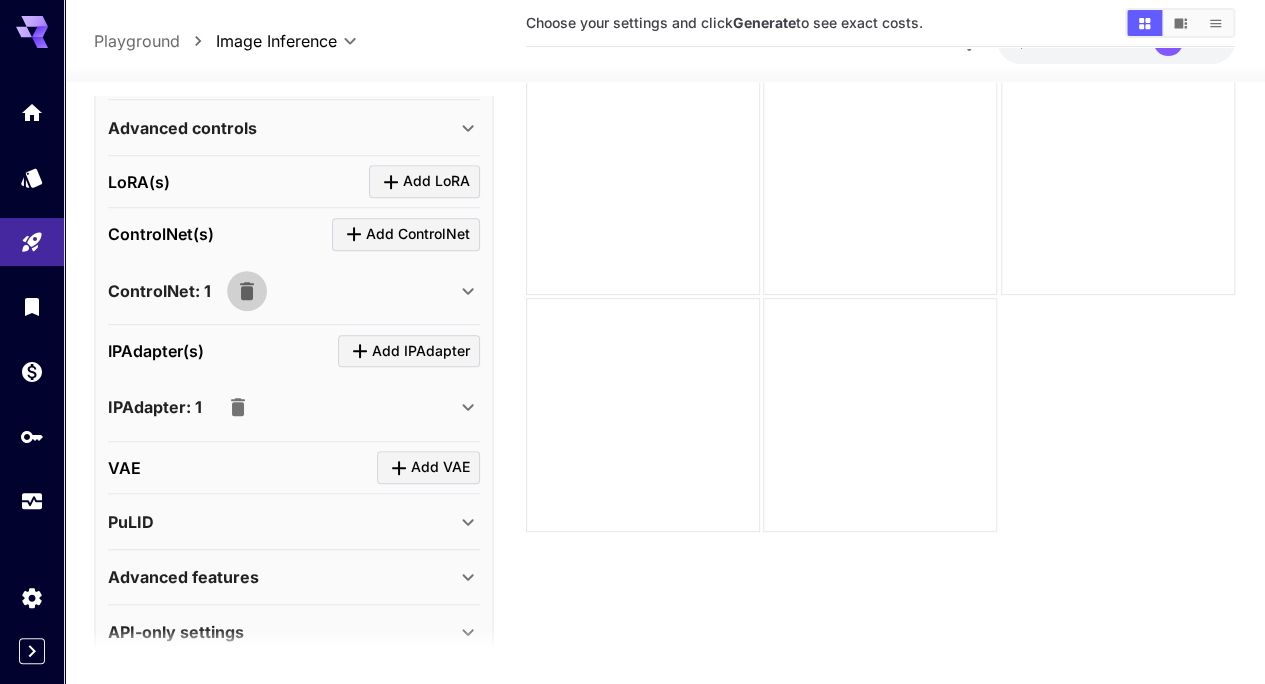 click 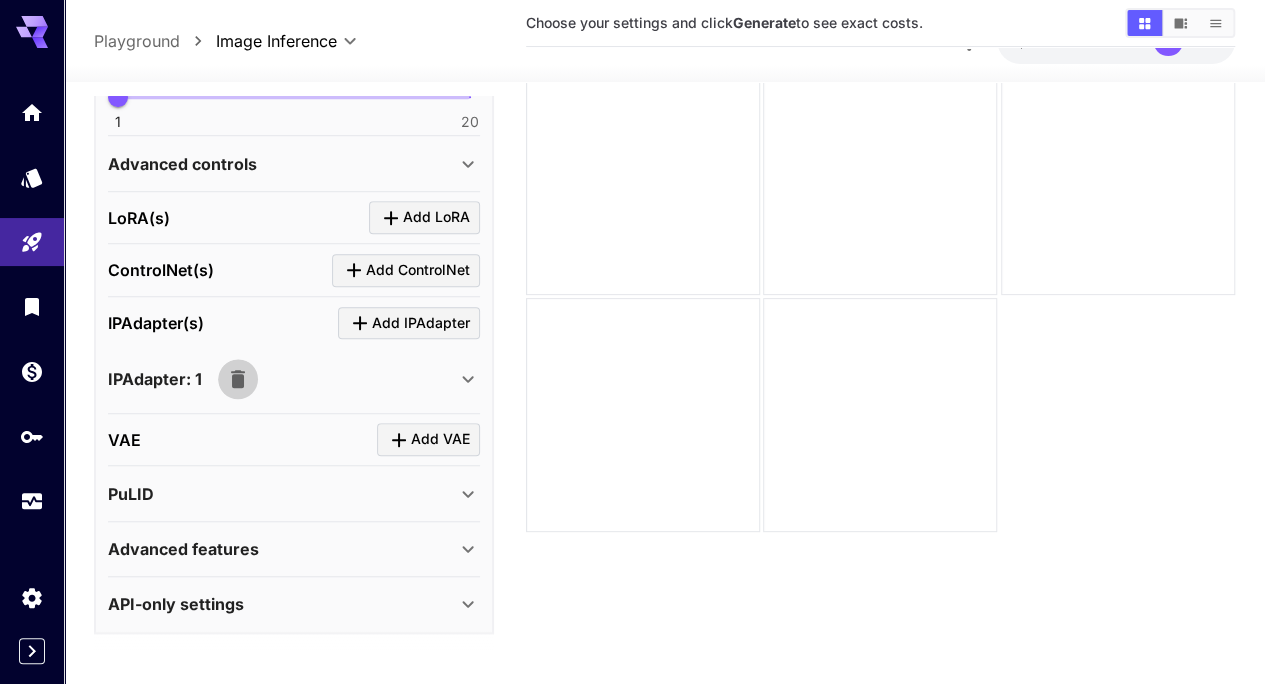 click 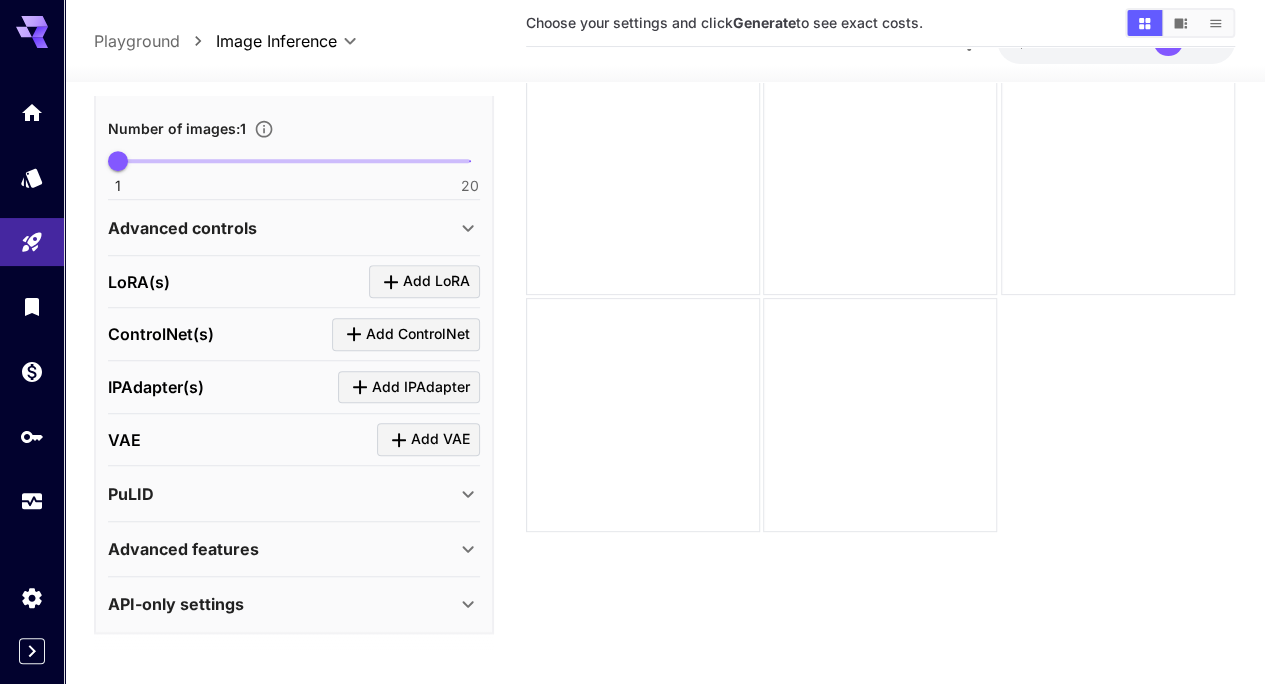 click on "VAE Add VAE" at bounding box center (294, 440) 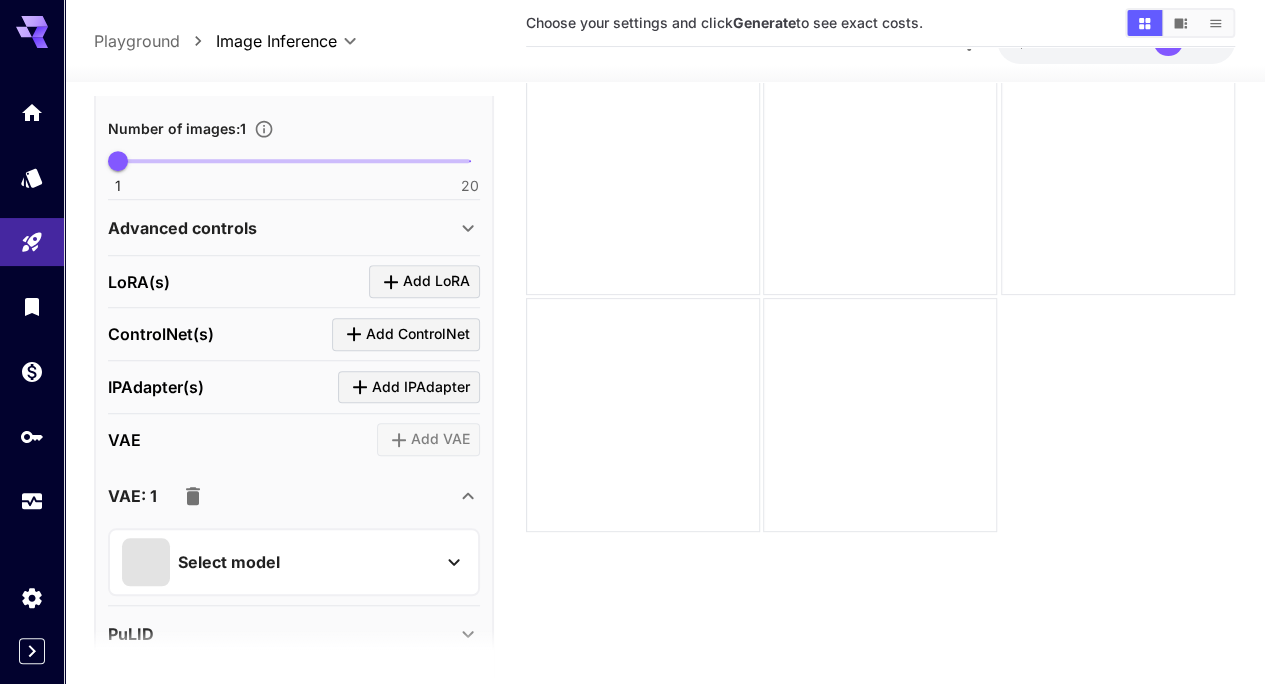 click on "Select model" at bounding box center (278, 562) 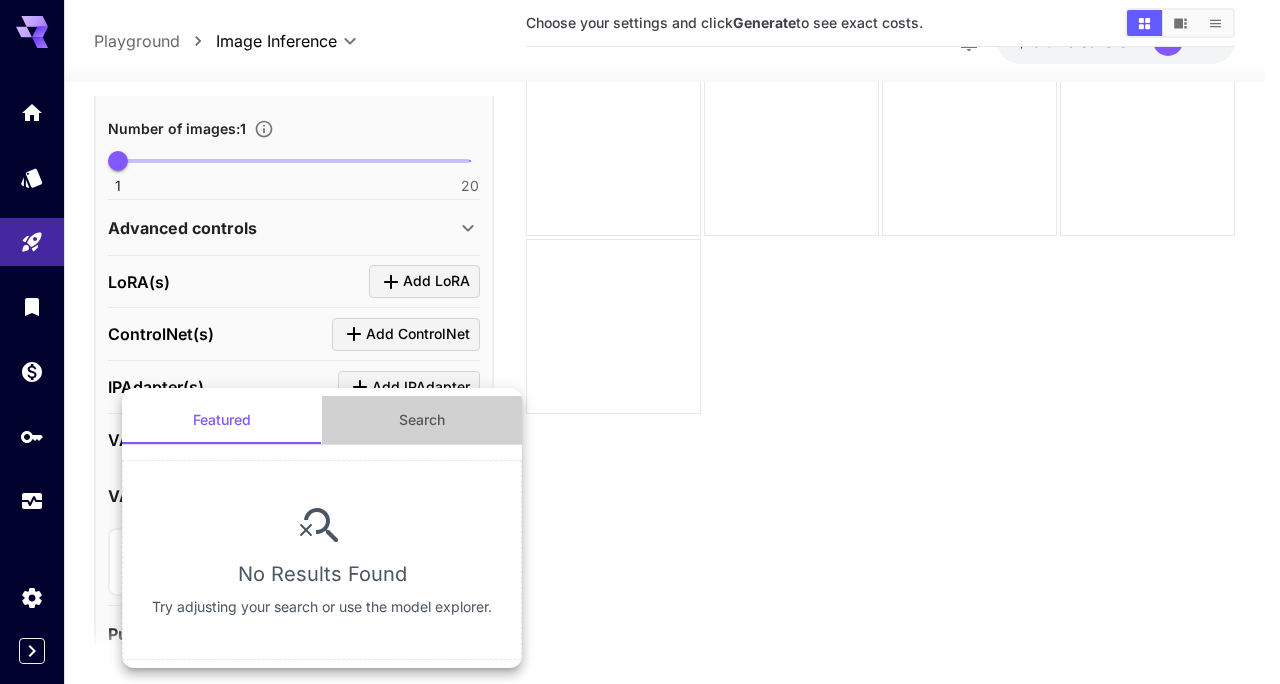 click on "Search" at bounding box center (422, 420) 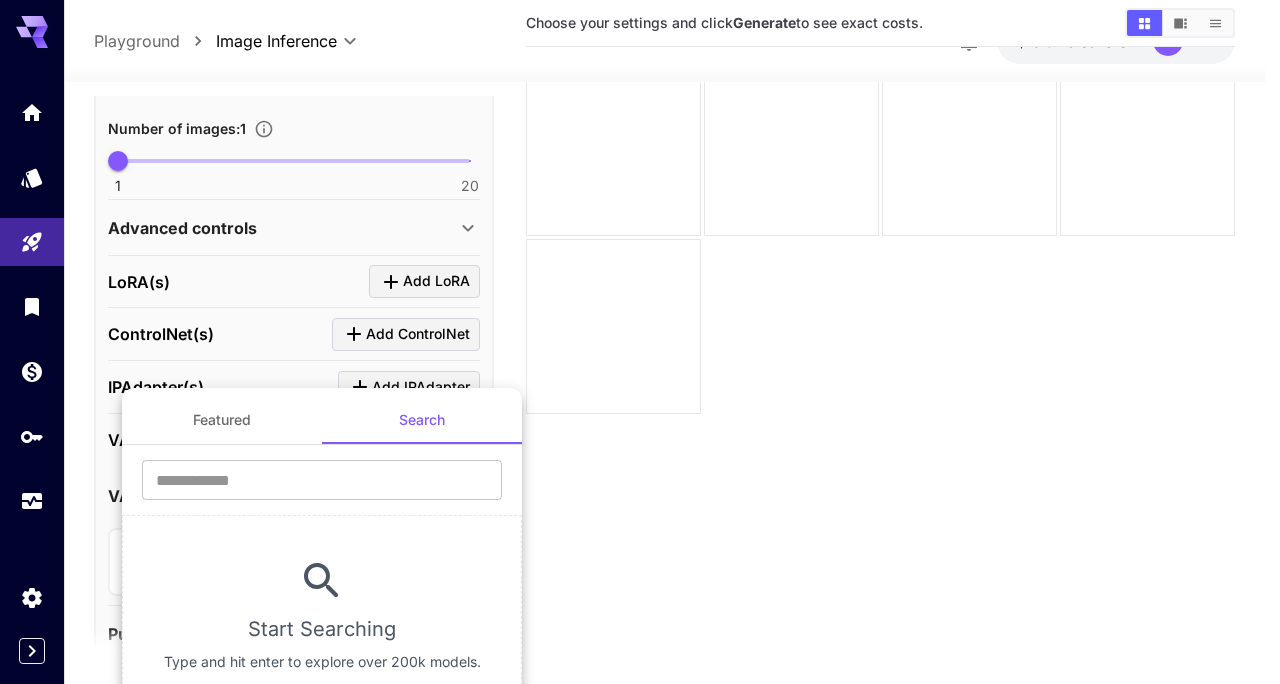 click on "Featured" at bounding box center (222, 420) 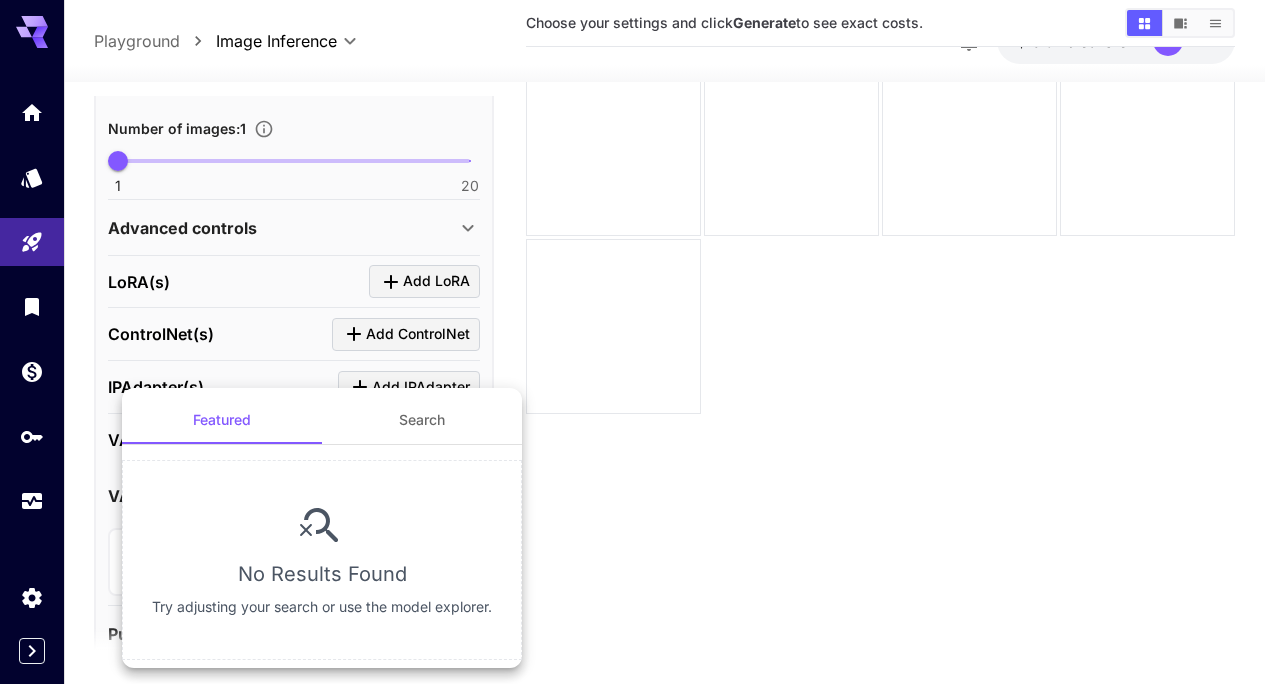 click at bounding box center [640, 342] 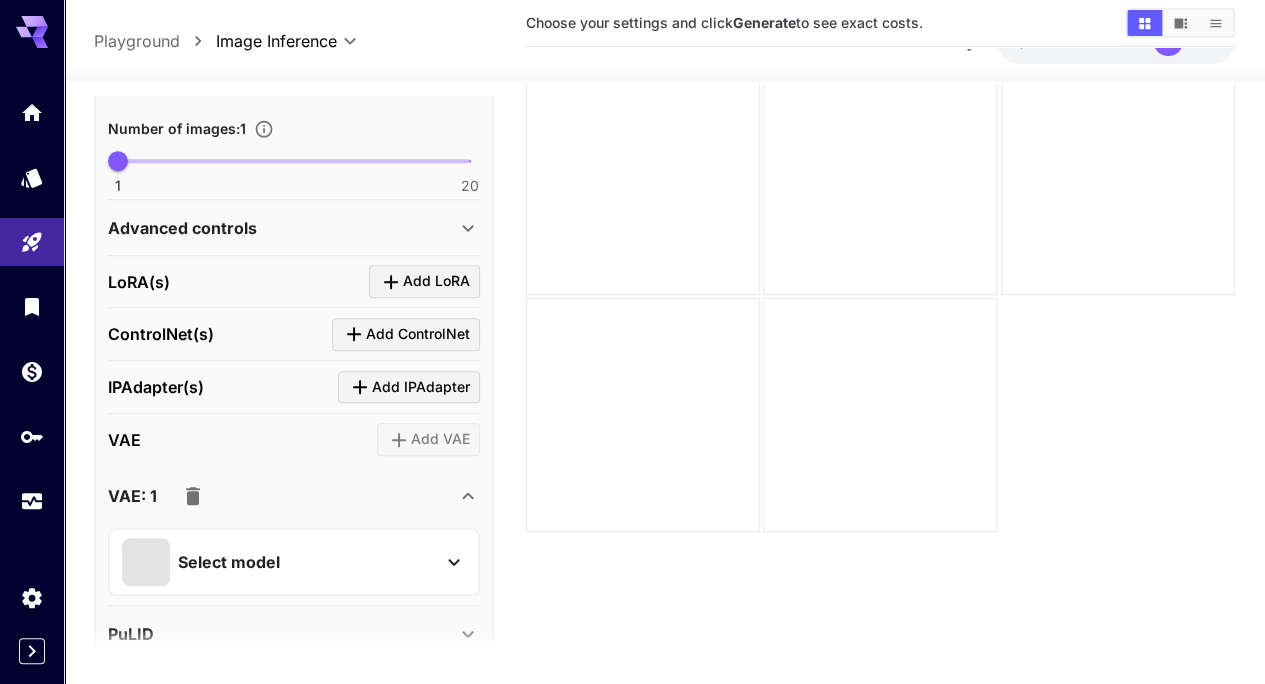 click 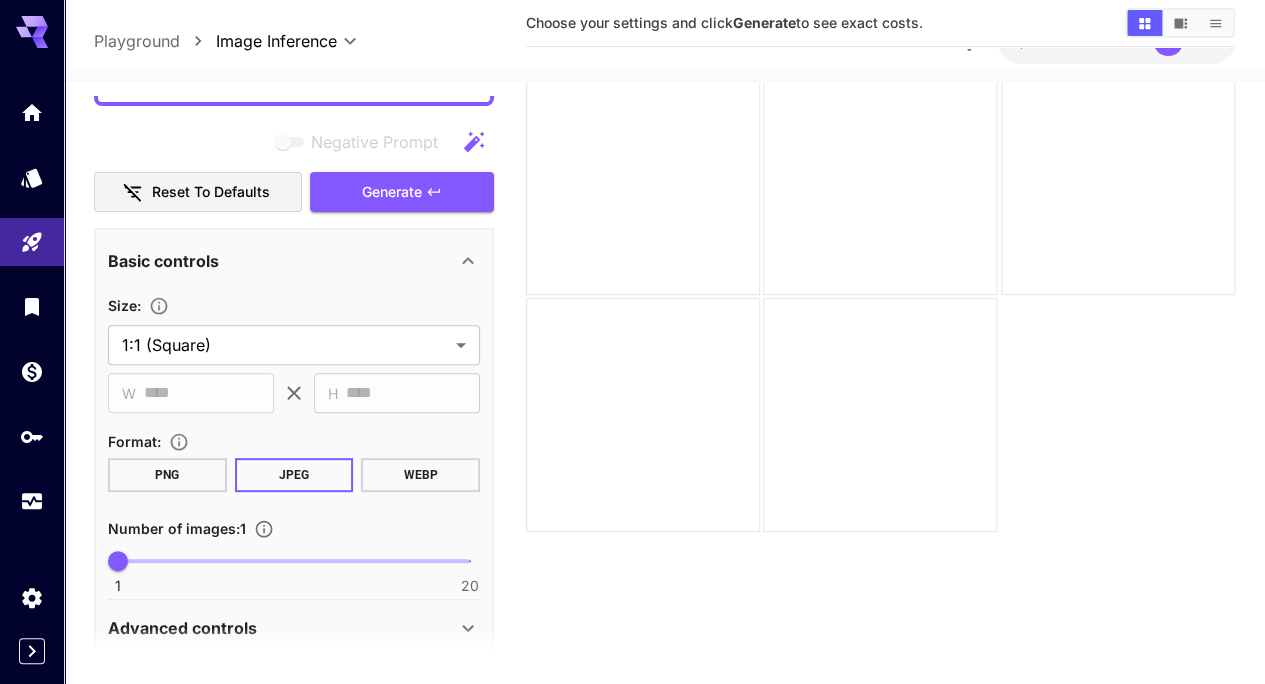 scroll, scrollTop: 0, scrollLeft: 0, axis: both 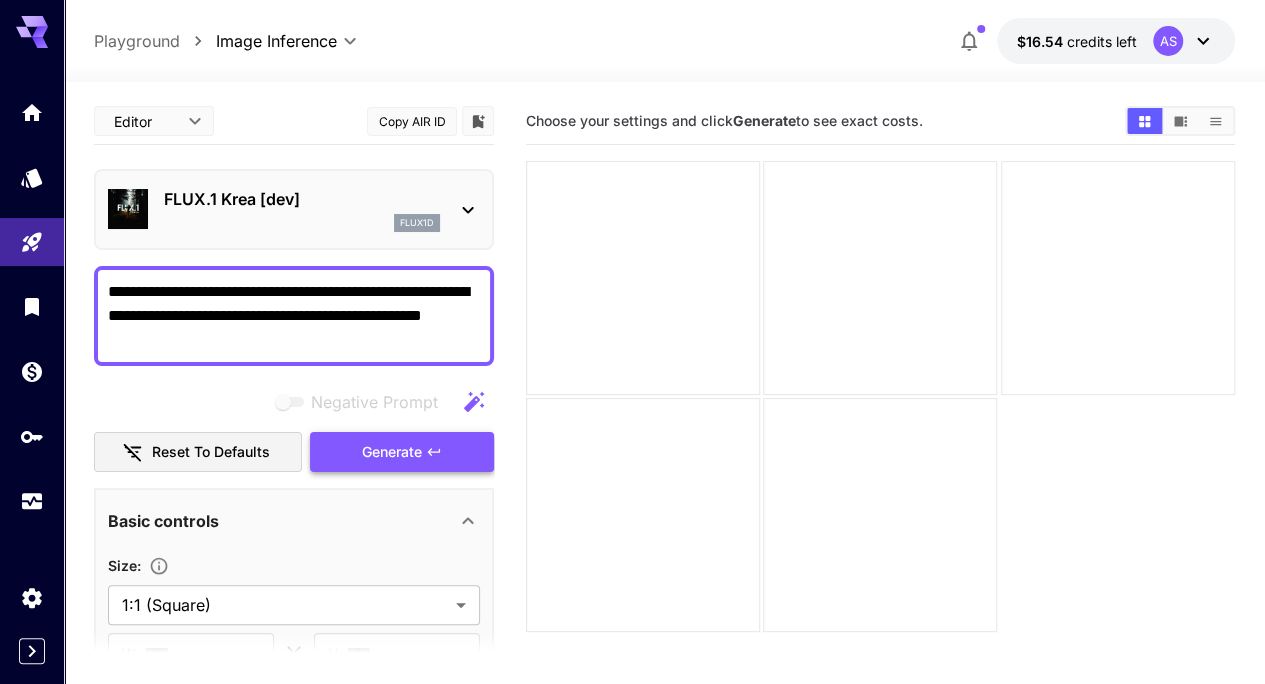 click on "Generate" at bounding box center [392, 452] 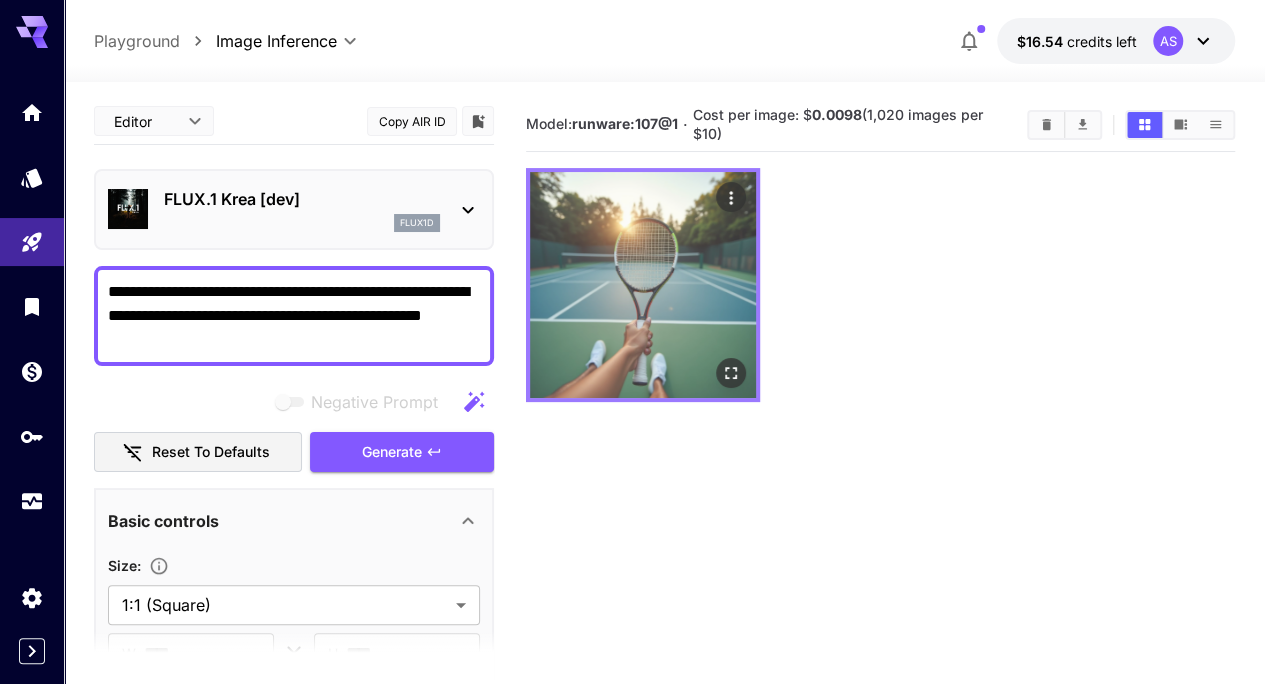 click at bounding box center [643, 285] 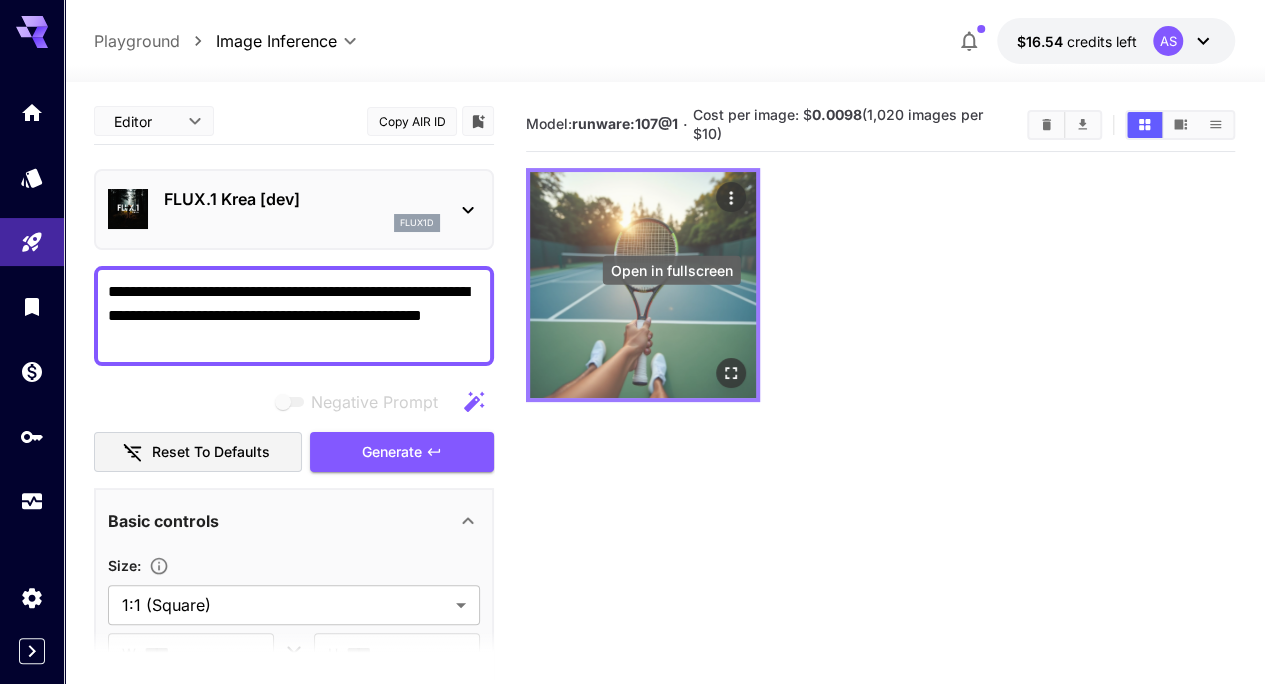 click at bounding box center [731, 374] 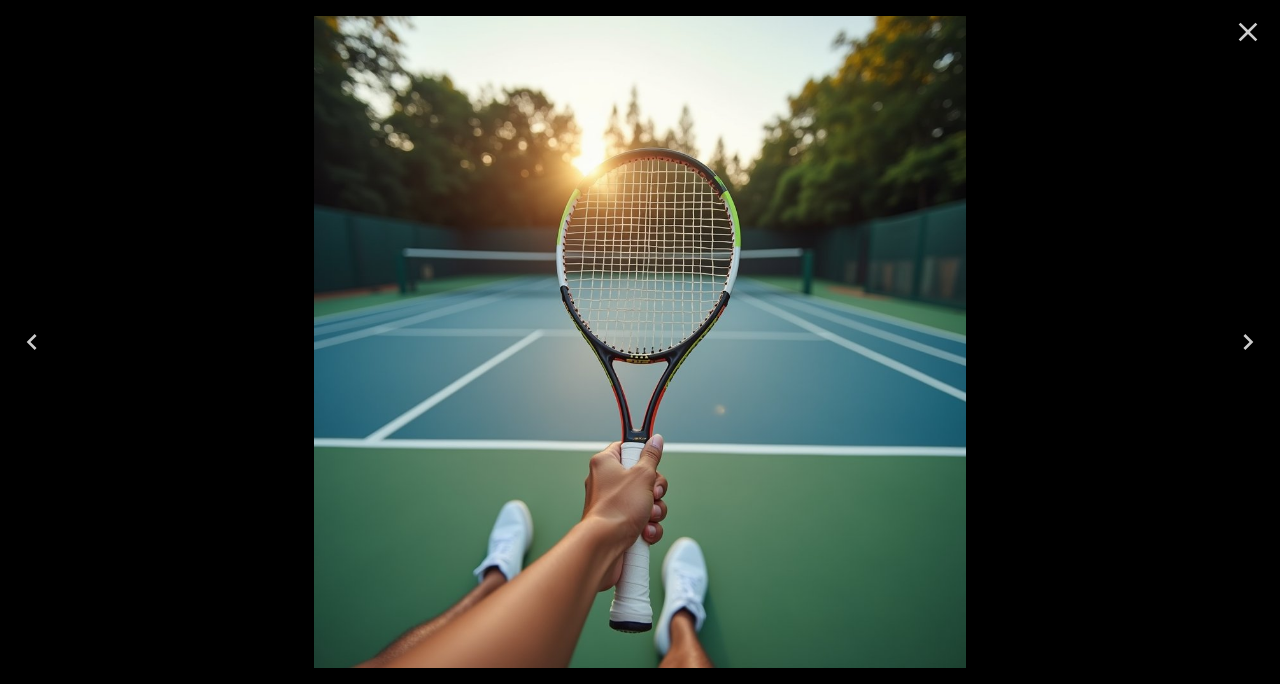 click 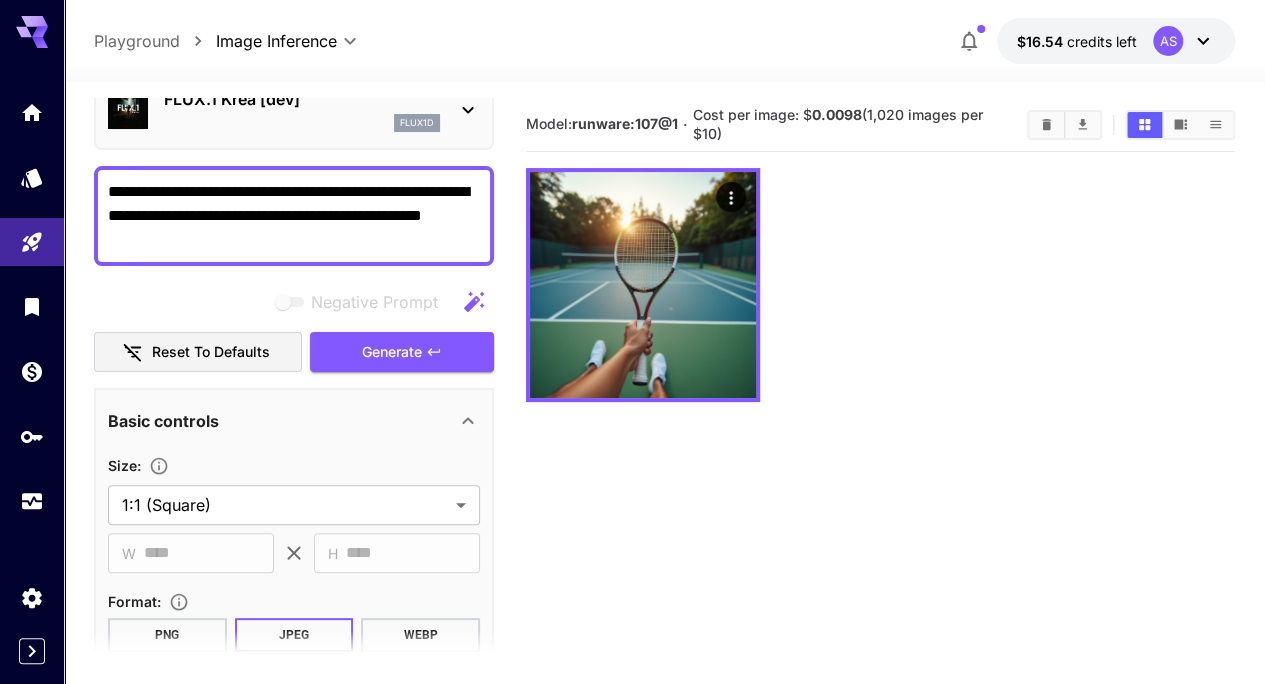 scroll, scrollTop: 0, scrollLeft: 0, axis: both 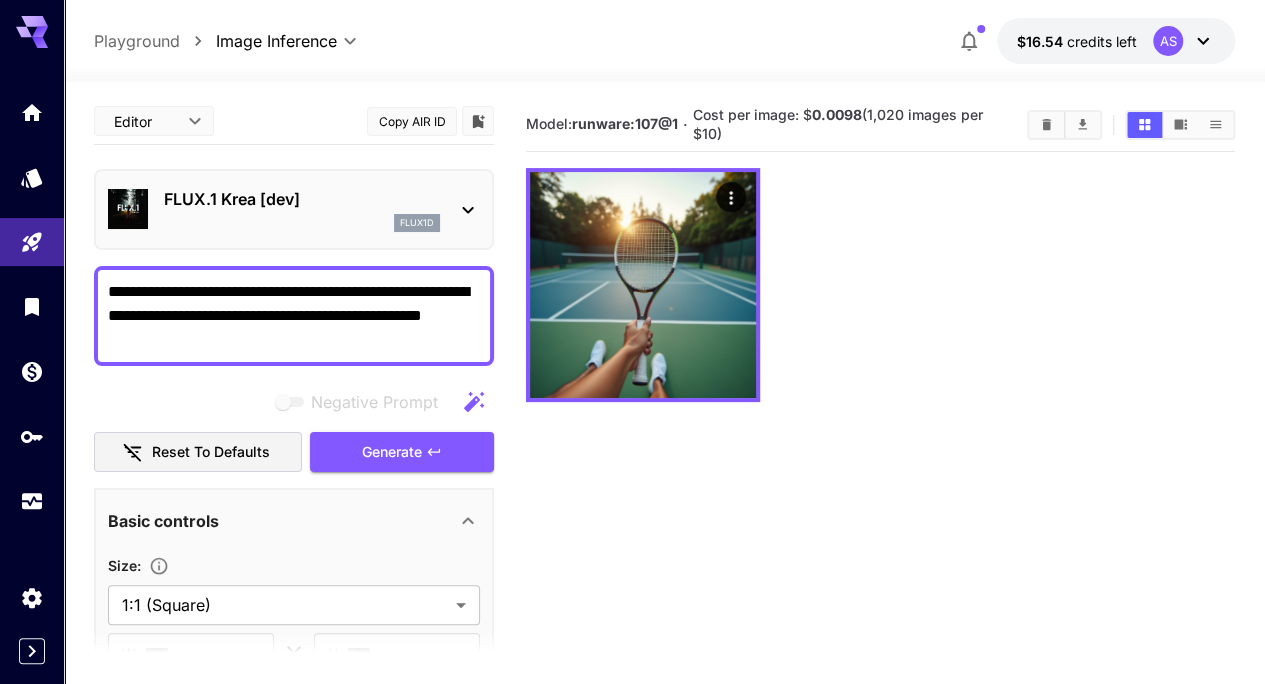drag, startPoint x: 220, startPoint y: 347, endPoint x: 179, endPoint y: 295, distance: 66.21933 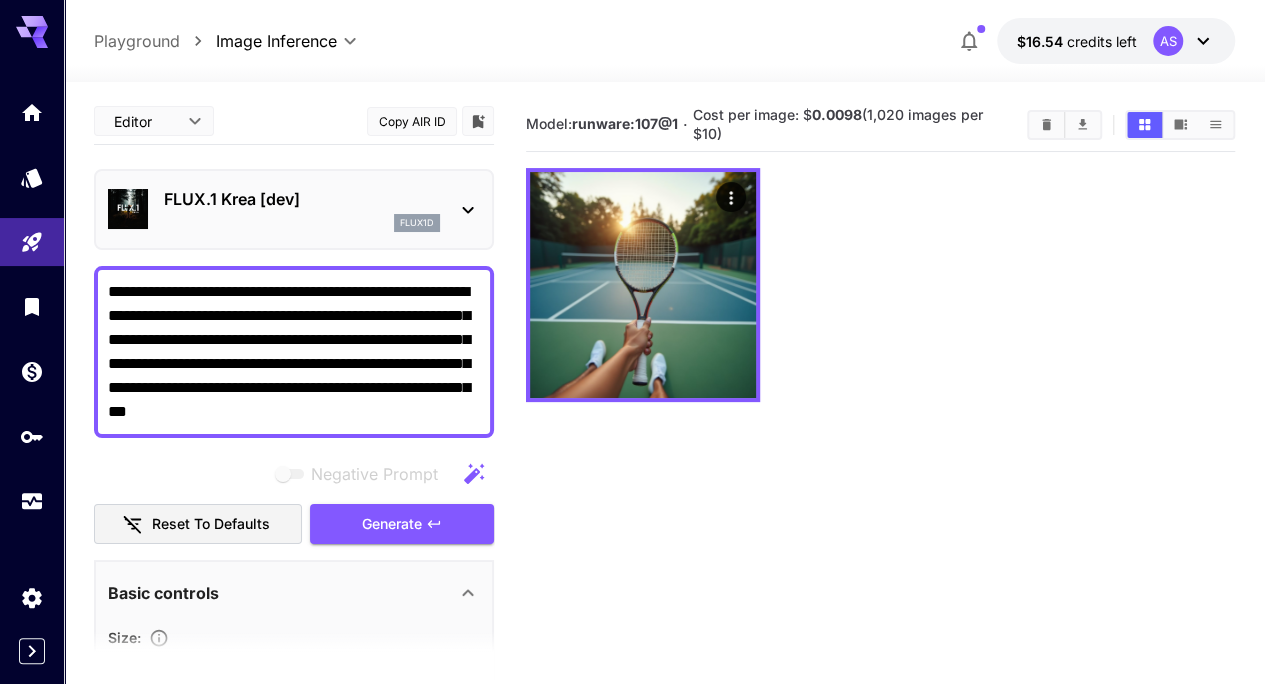 type on "**********" 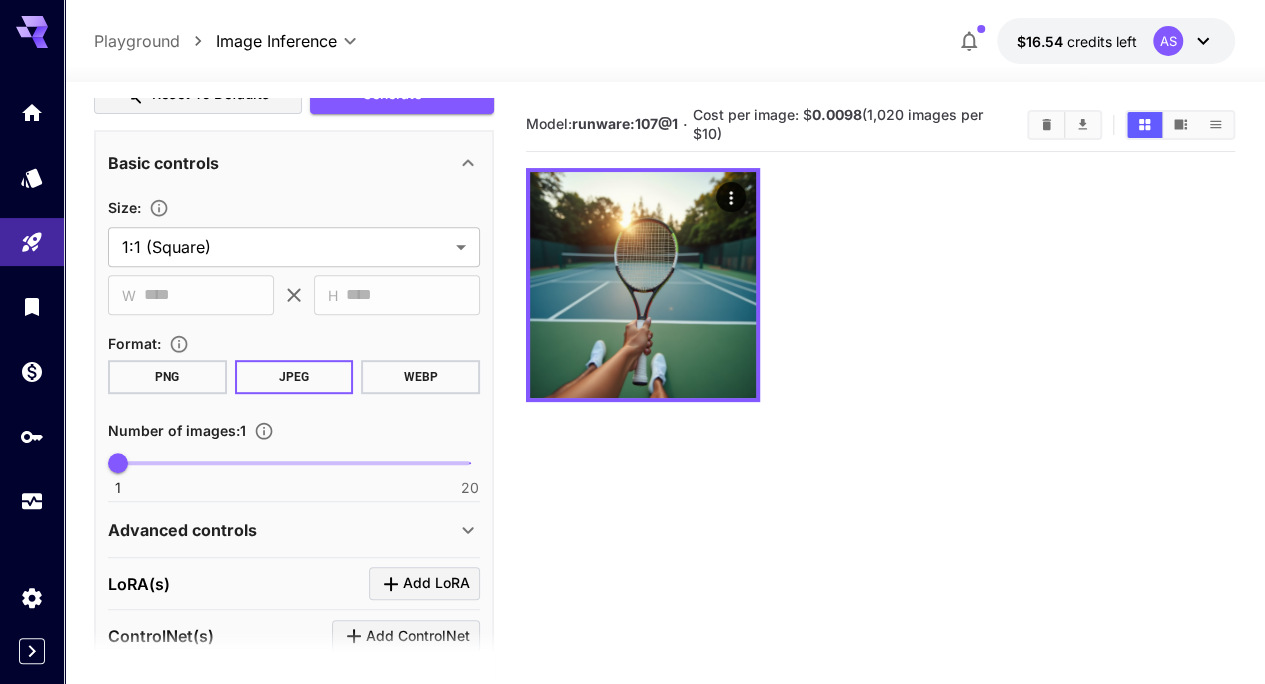 scroll, scrollTop: 30, scrollLeft: 0, axis: vertical 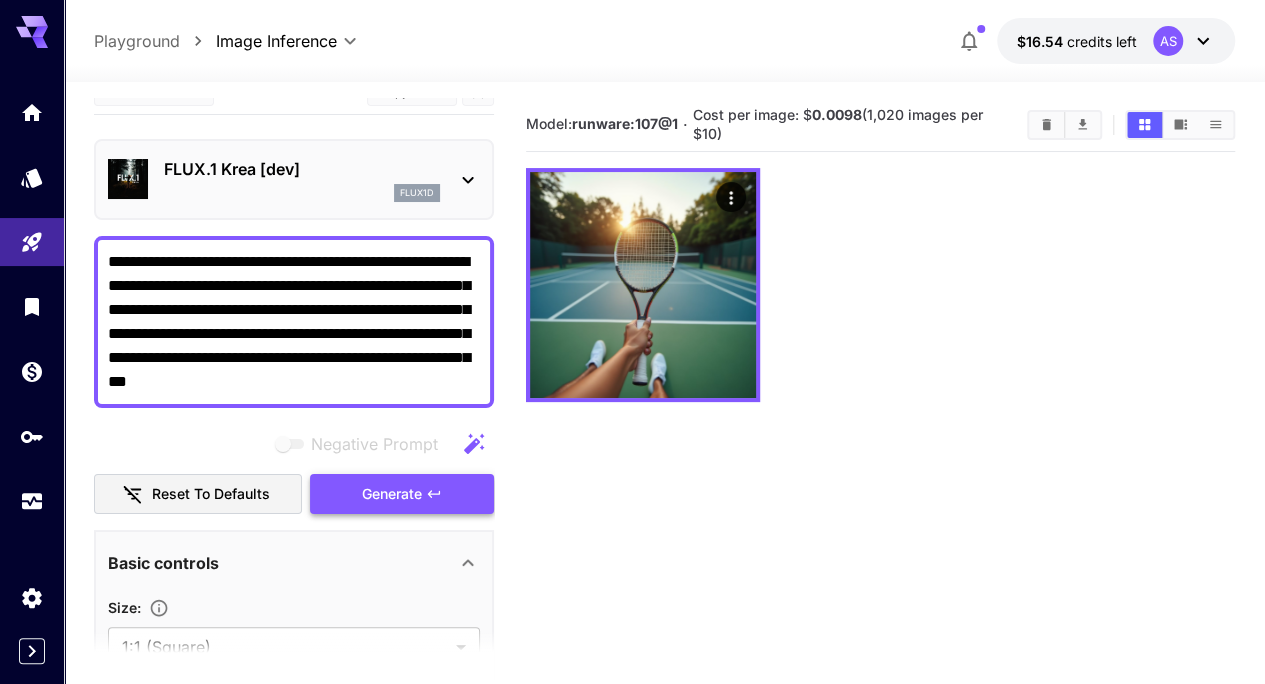 click on "Generate" at bounding box center [392, 494] 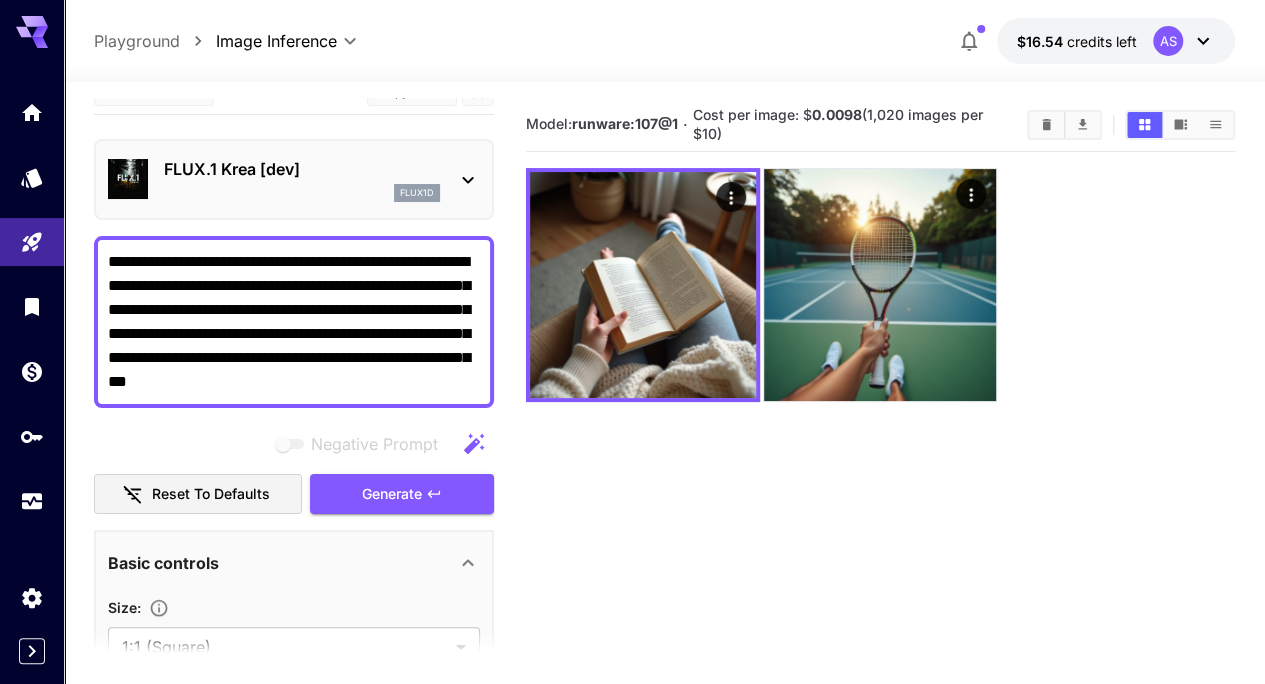 click 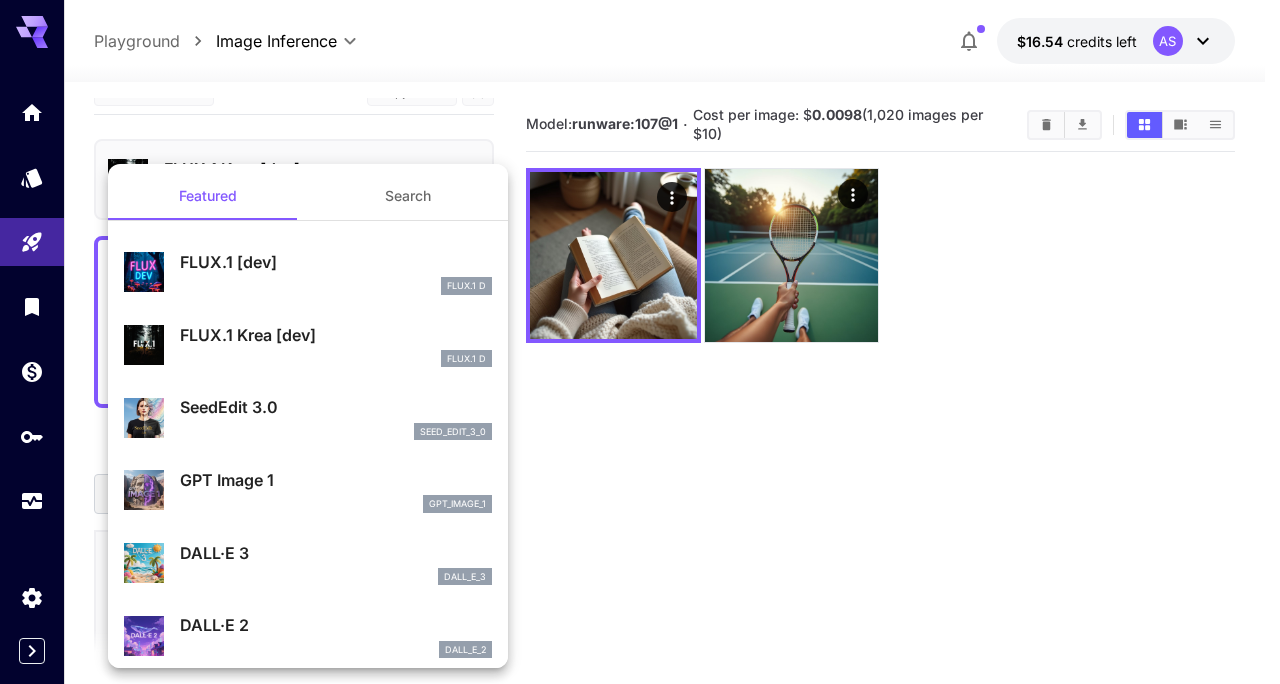 click at bounding box center (640, 342) 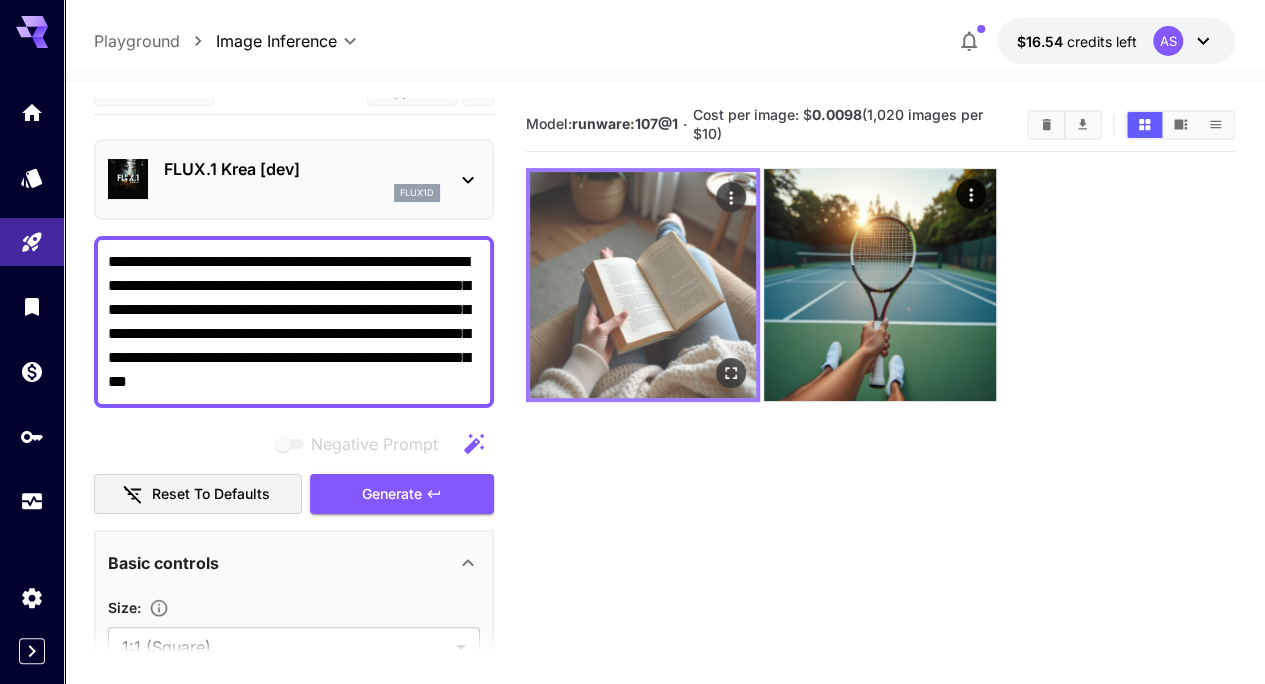 click at bounding box center [643, 285] 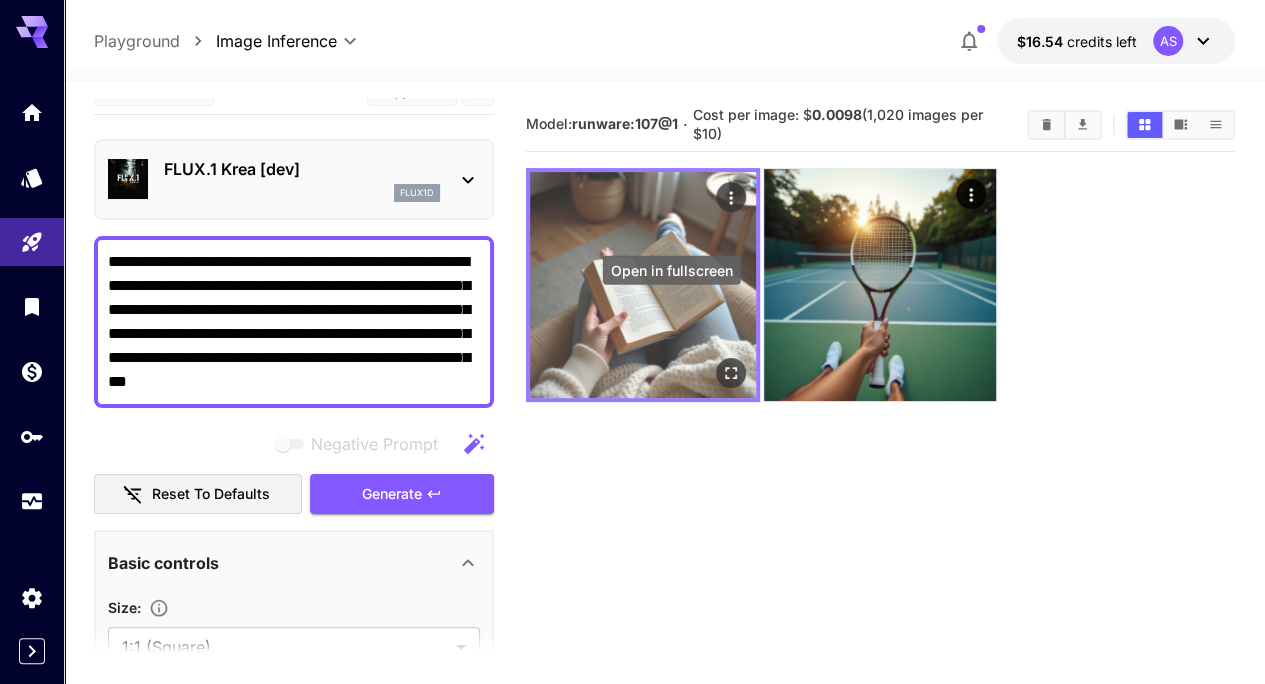 click 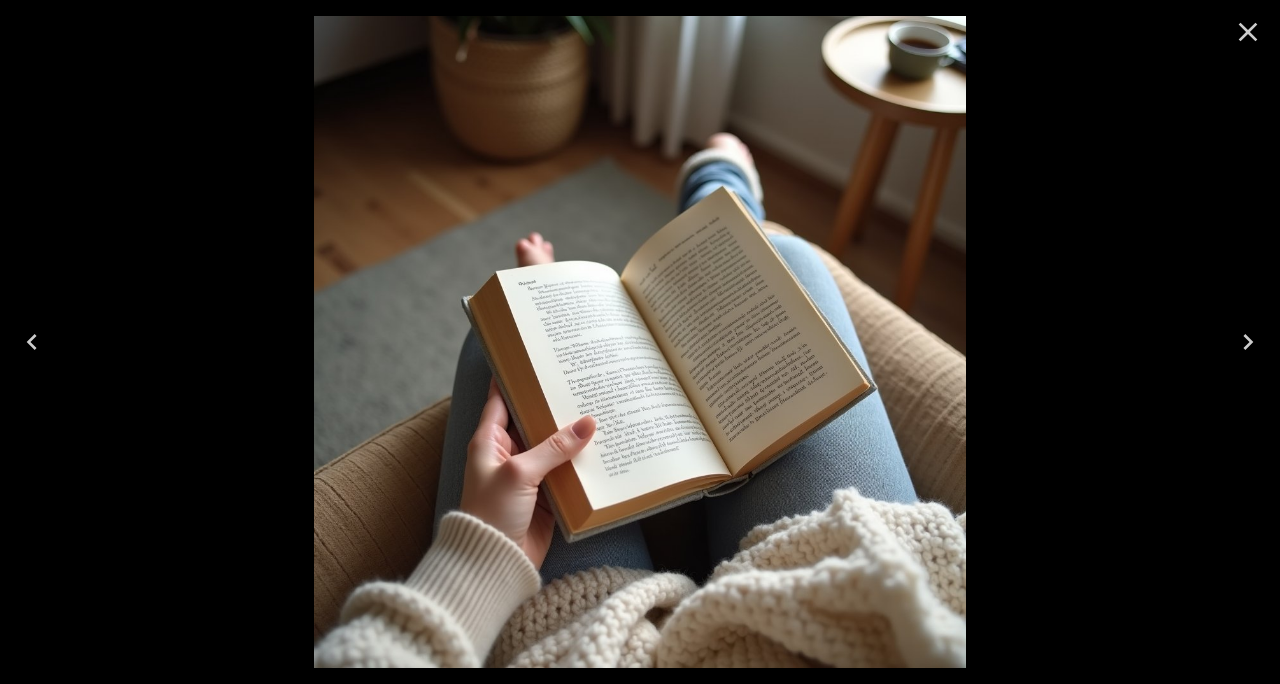 click 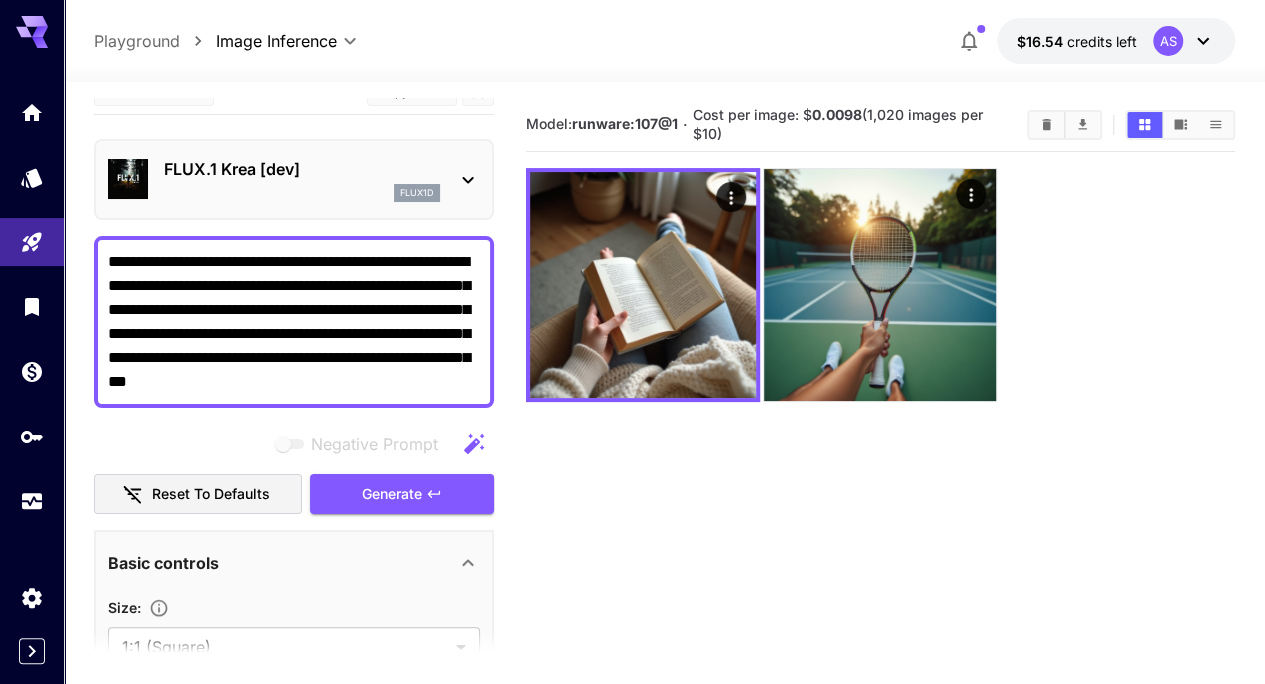 click on "FLUX.1 Krea [dev] flux1d" at bounding box center (294, 179) 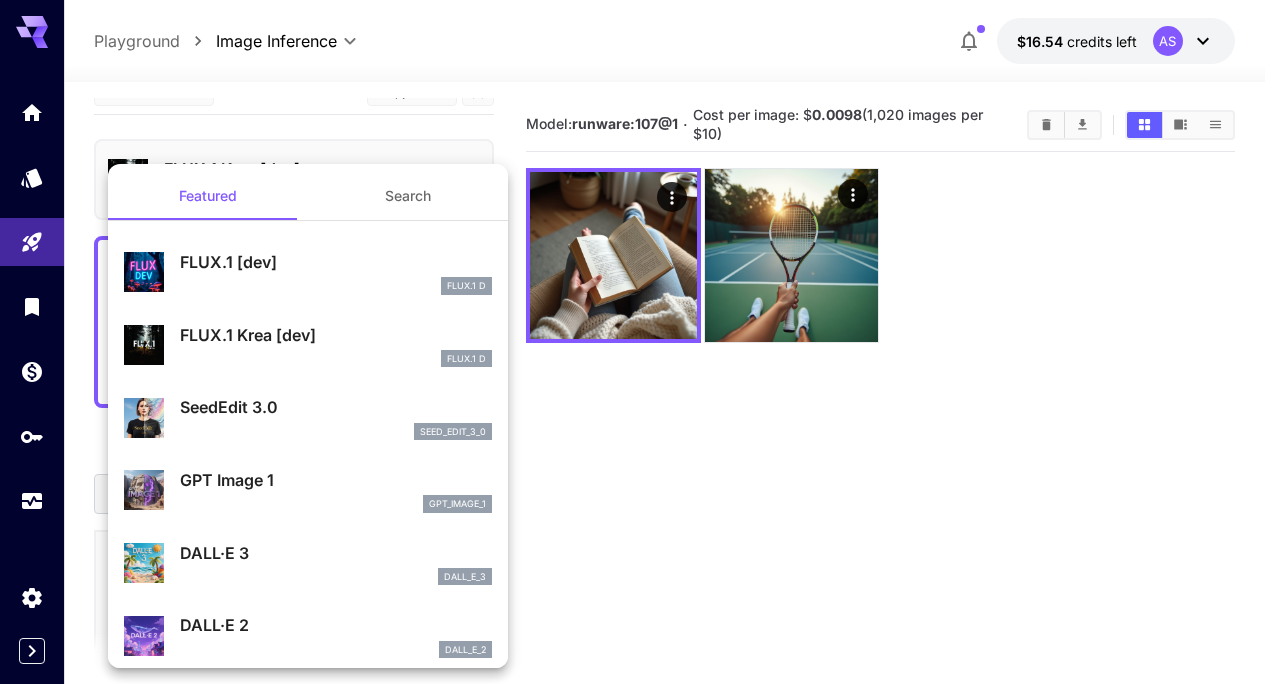 click on "FLUX.1 [dev]" at bounding box center [336, 262] 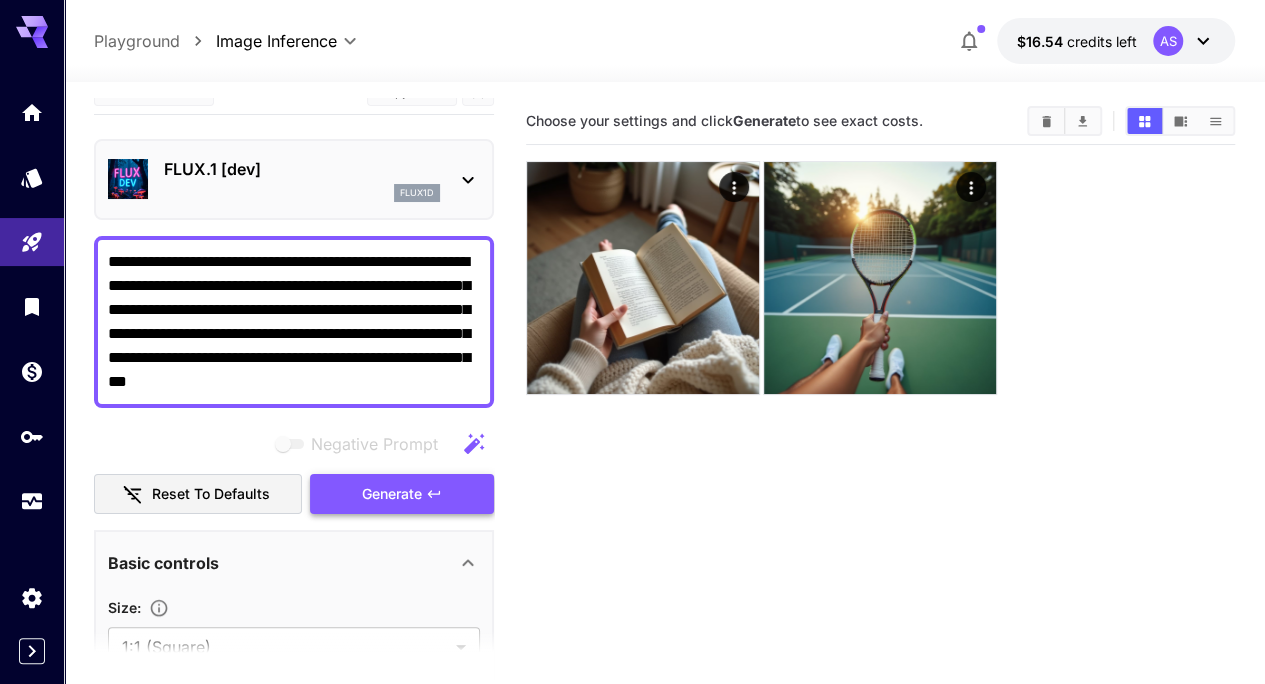 click on "Generate" at bounding box center [392, 494] 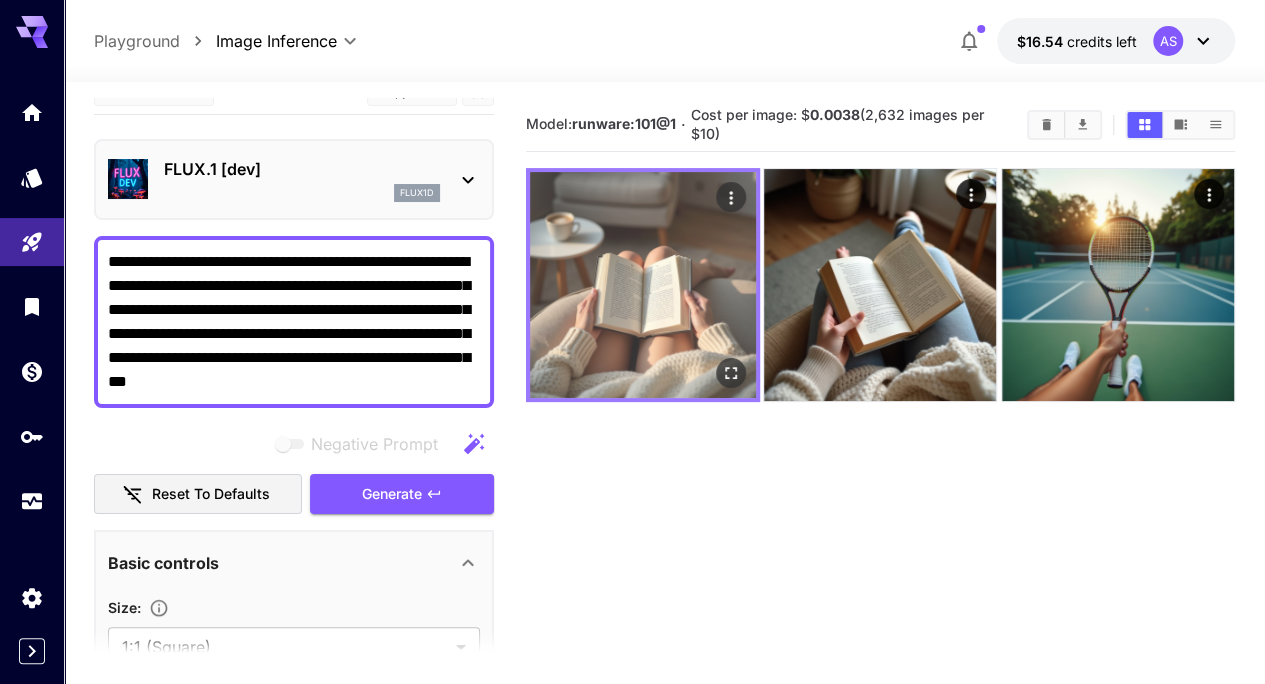 click at bounding box center (643, 285) 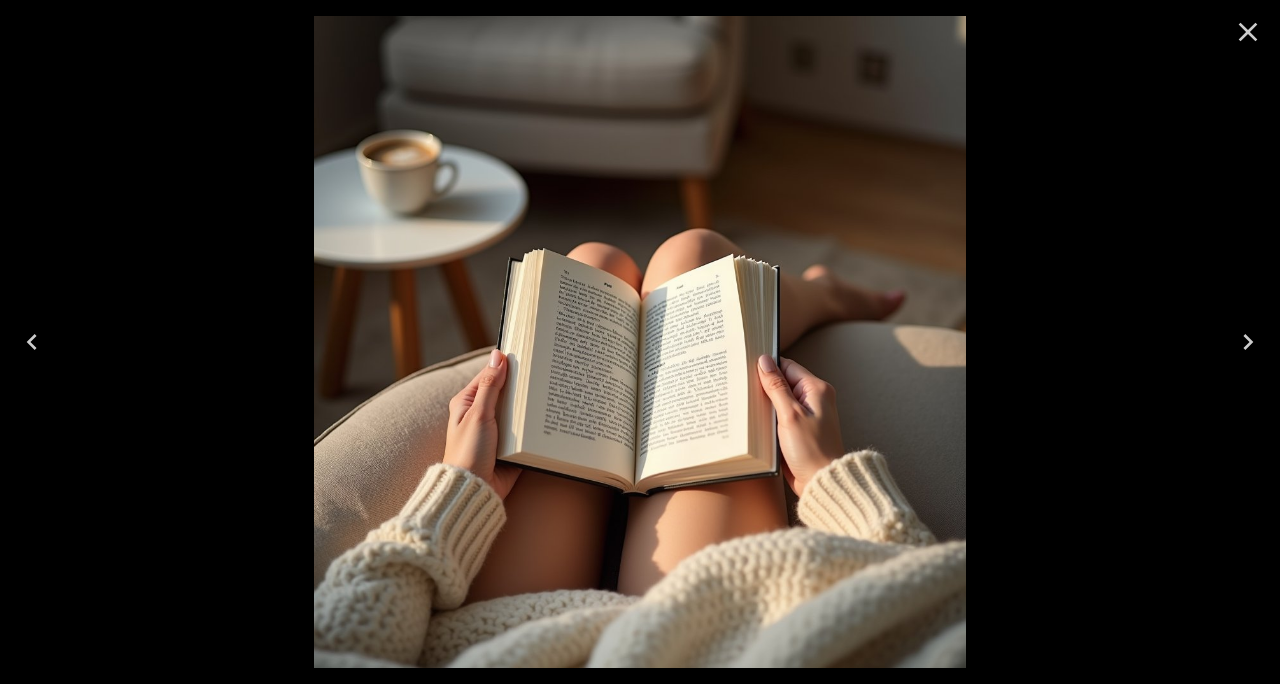 click 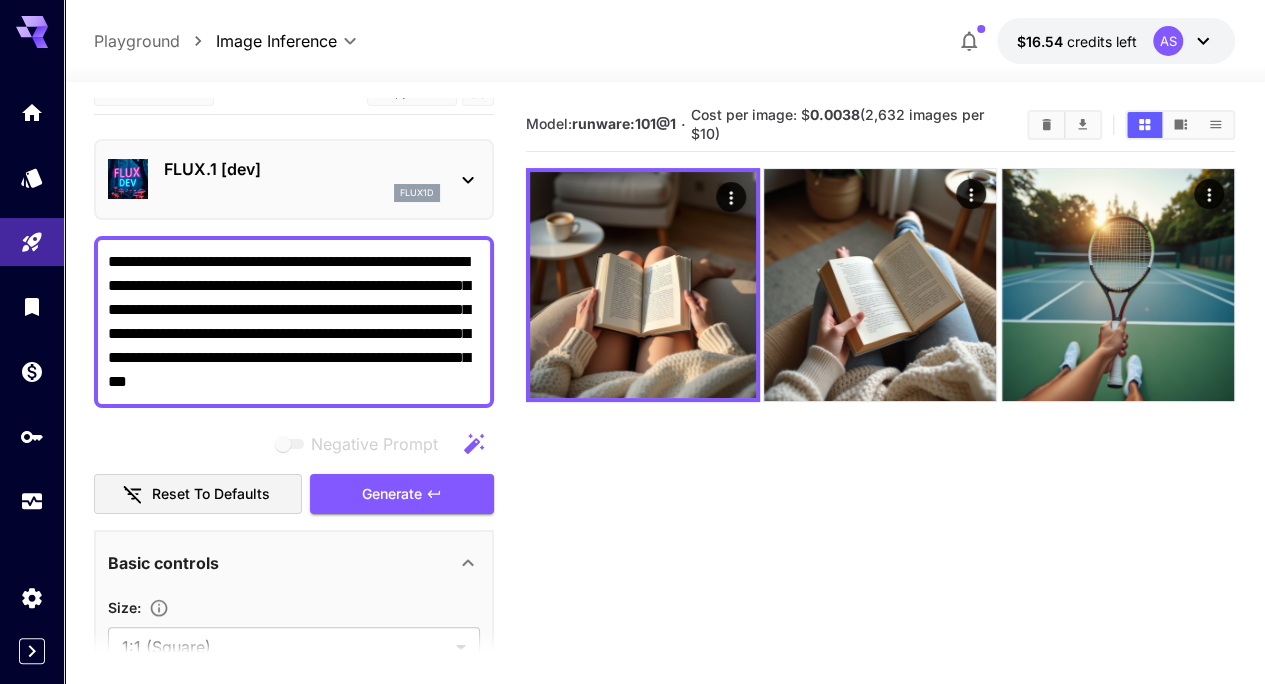 scroll, scrollTop: 158, scrollLeft: 0, axis: vertical 